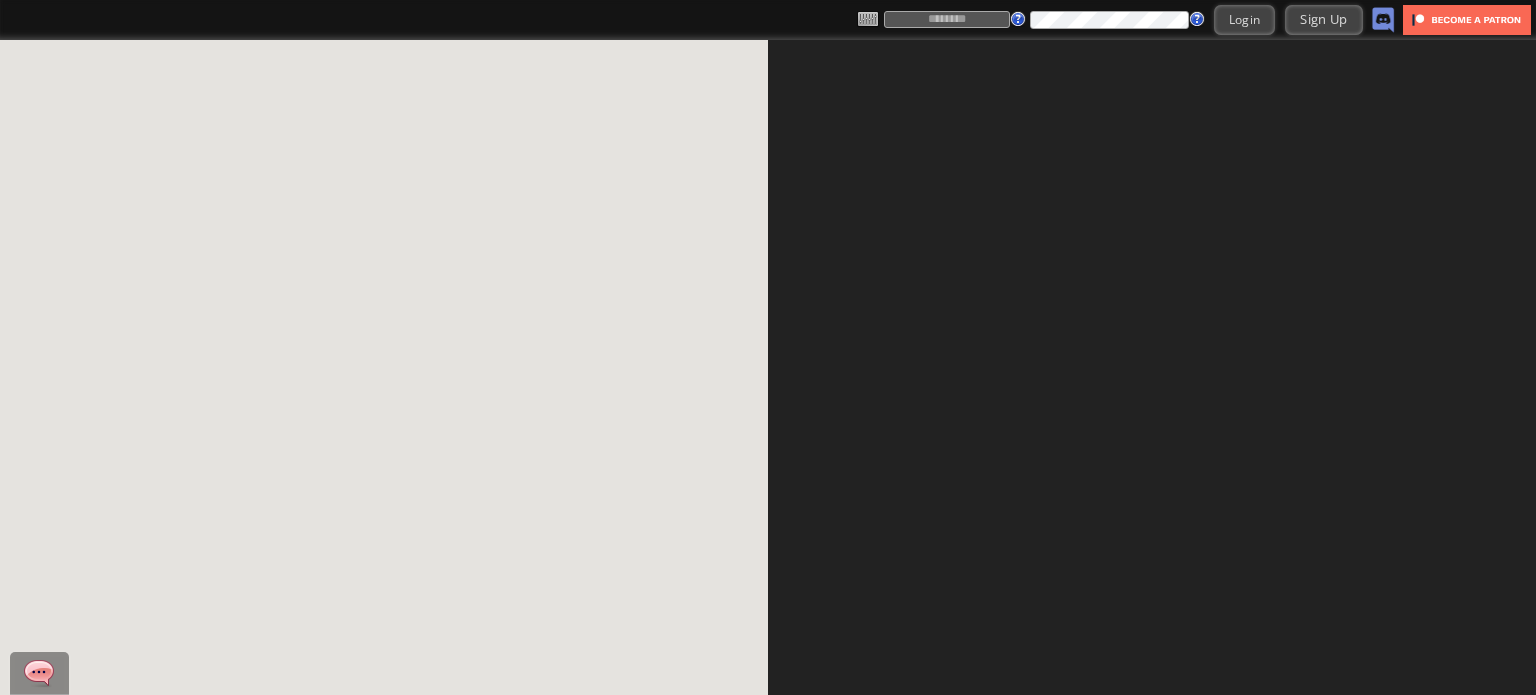 scroll, scrollTop: 0, scrollLeft: 0, axis: both 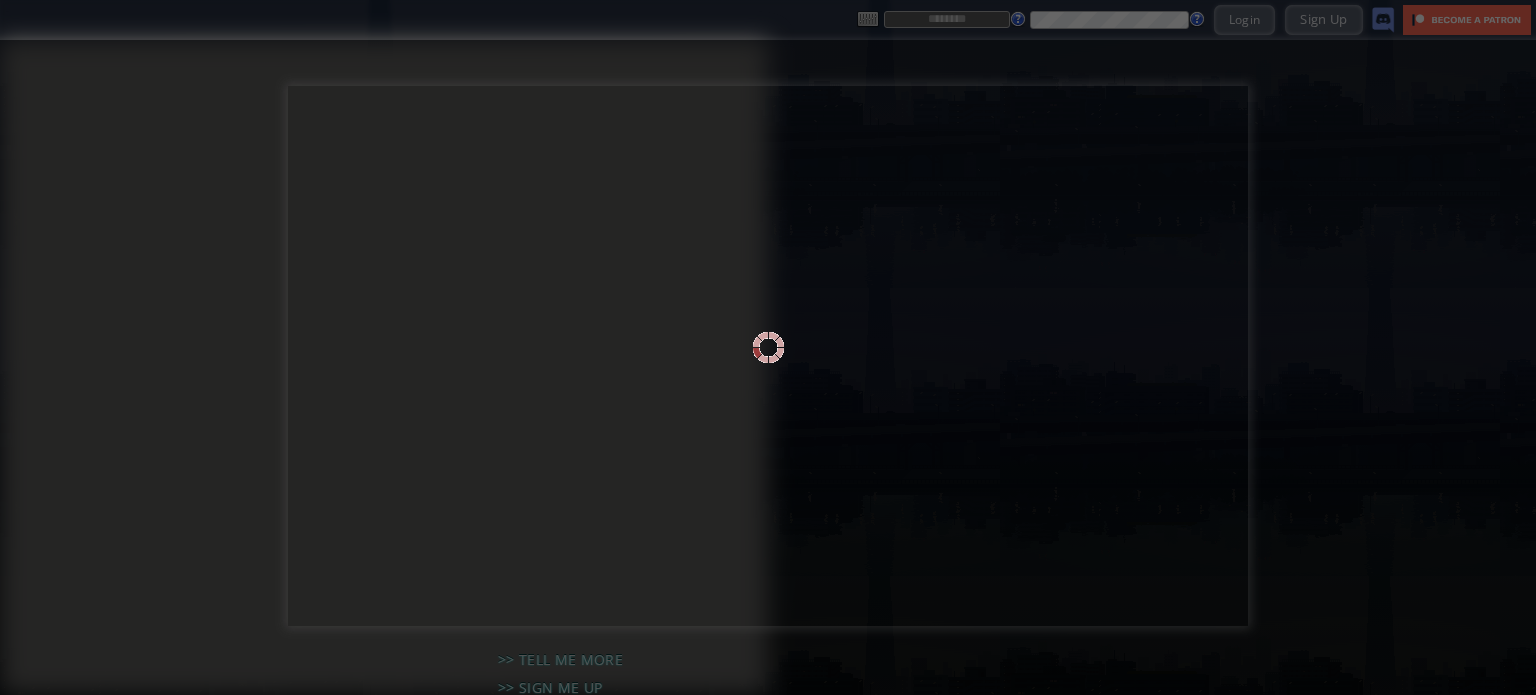 click at bounding box center [768, 347] 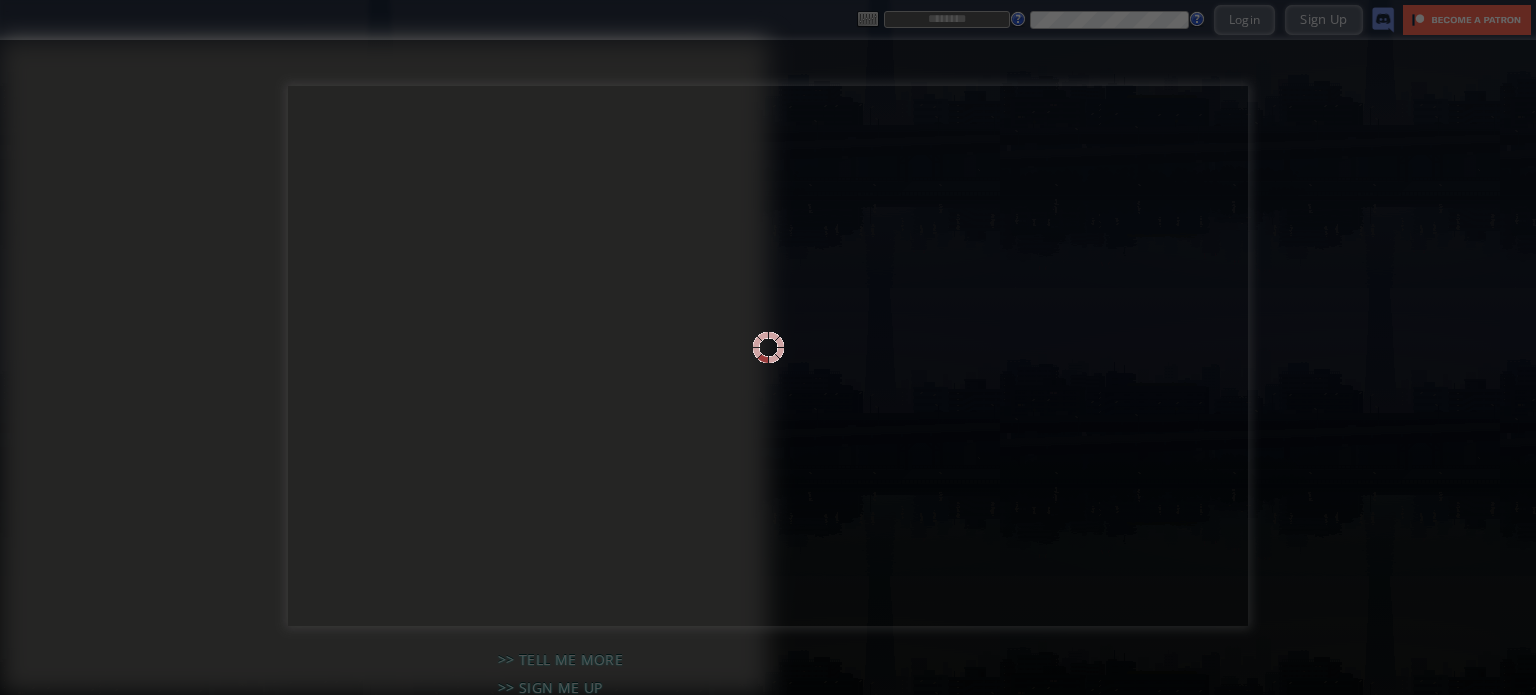 type on "**********" 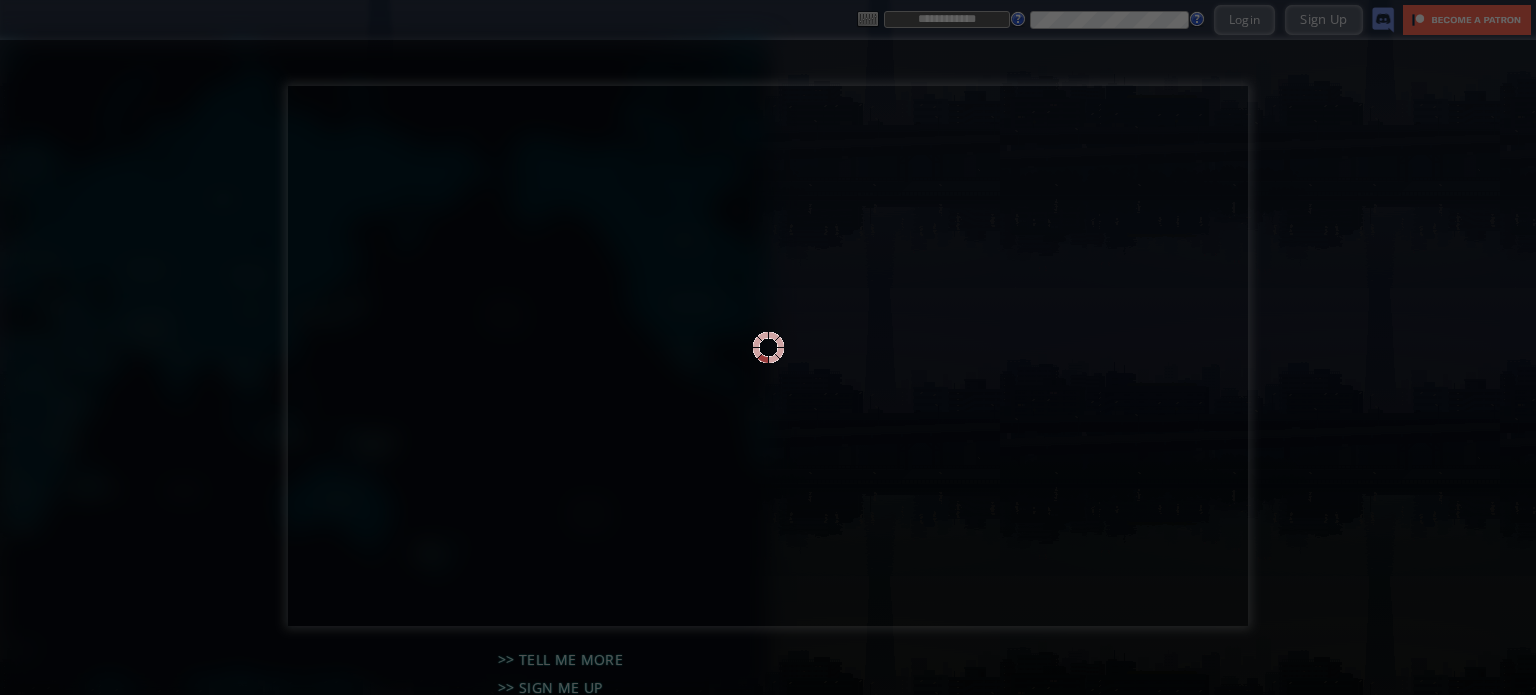 click at bounding box center [768, 347] 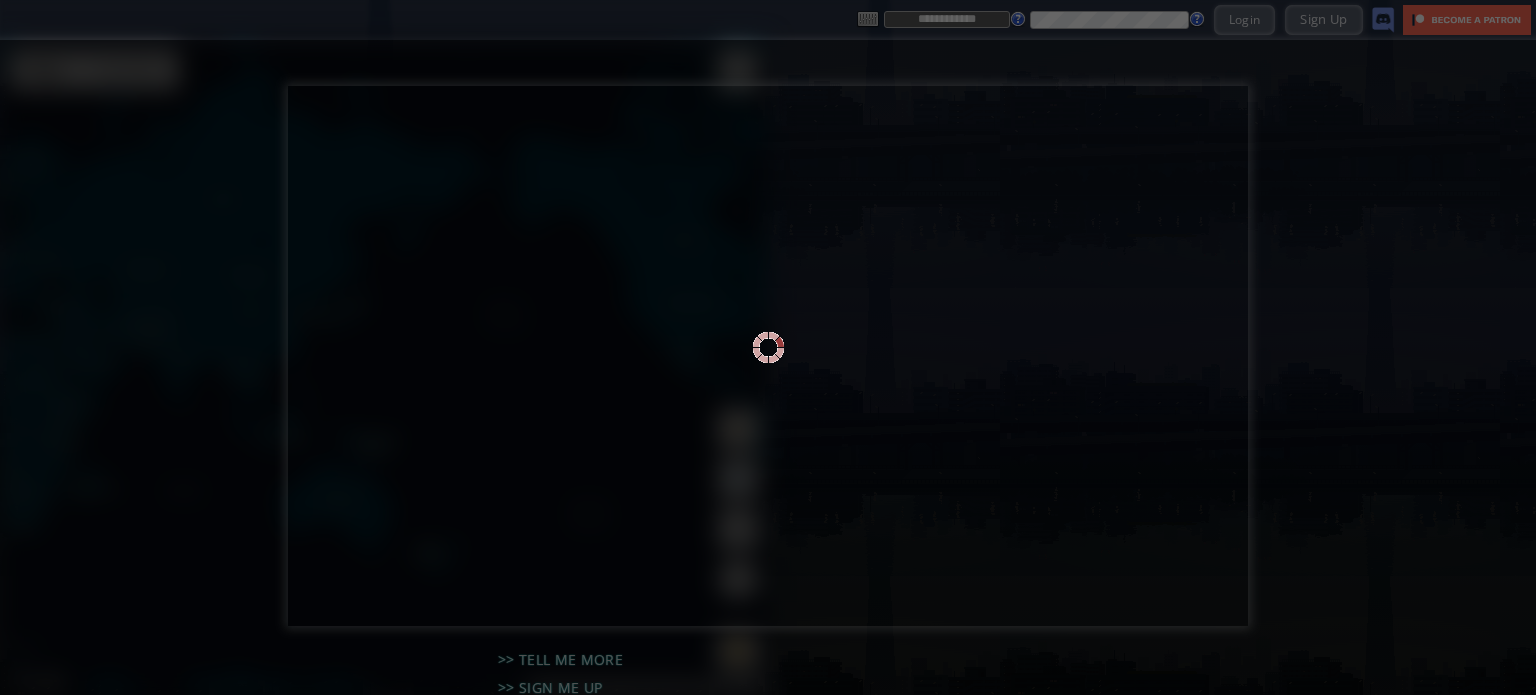 click at bounding box center (768, 347) 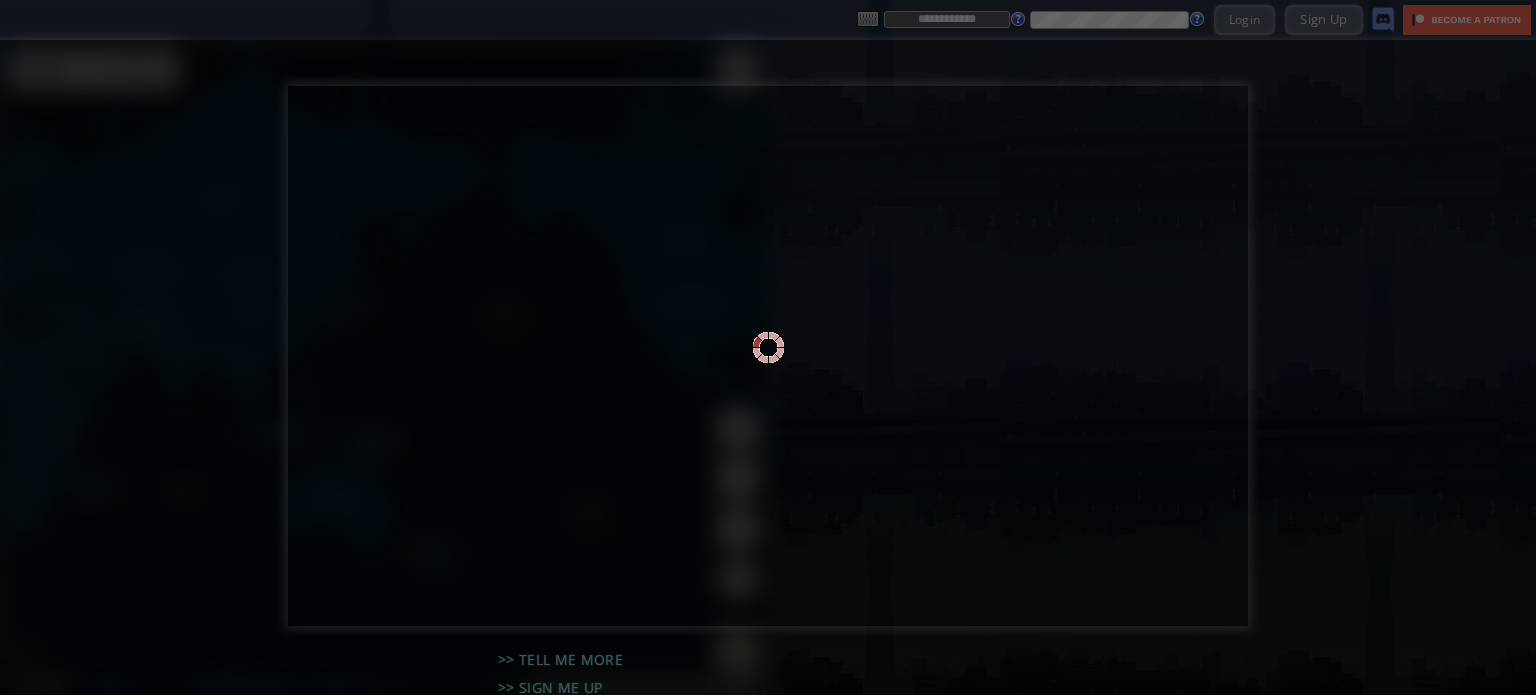 click at bounding box center (768, 347) 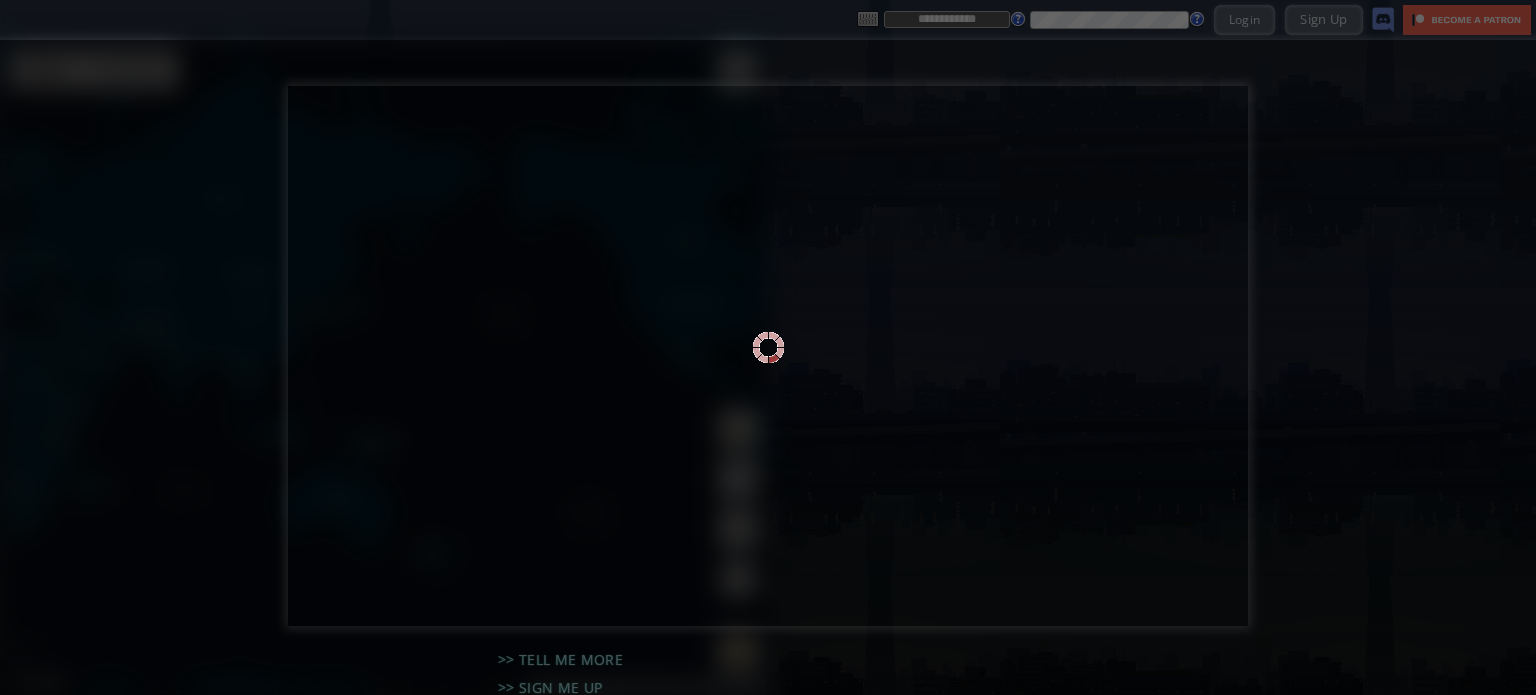 click at bounding box center [768, 347] 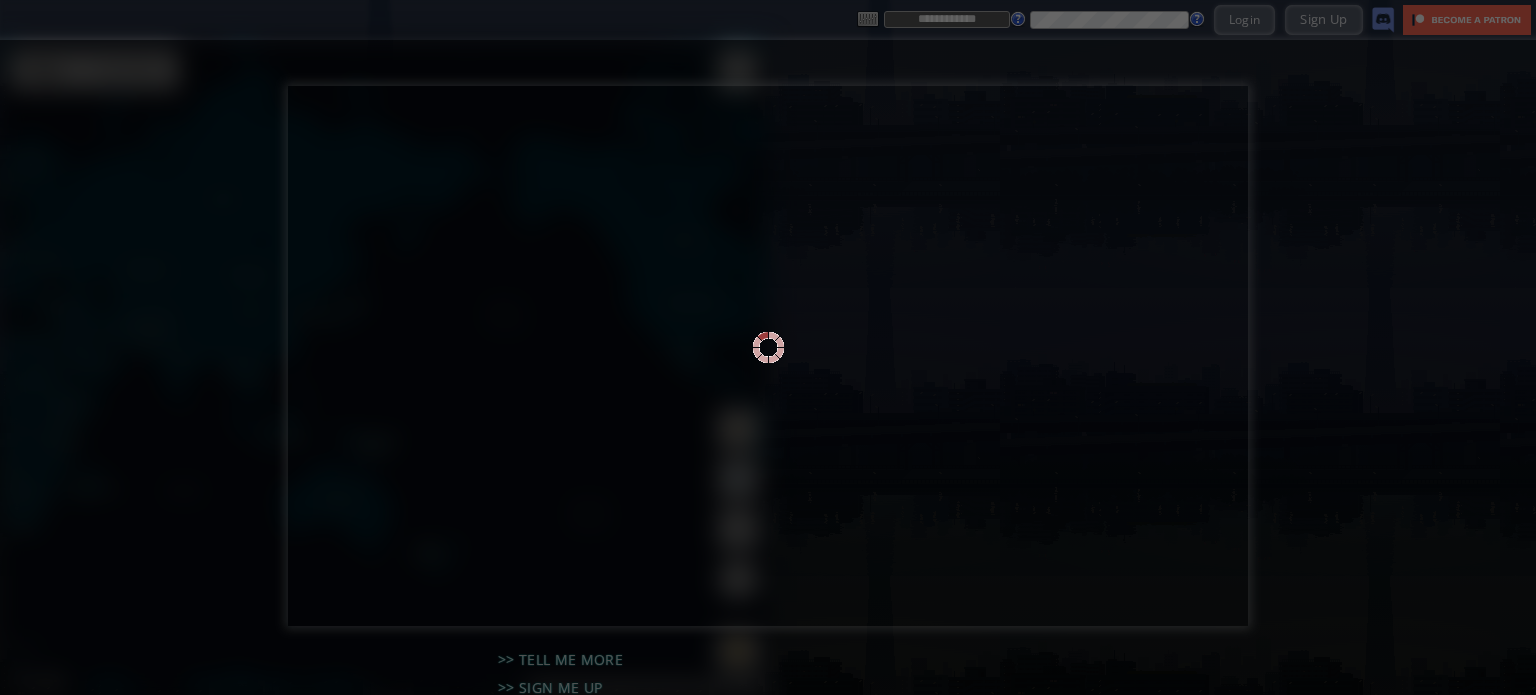 click at bounding box center (768, 347) 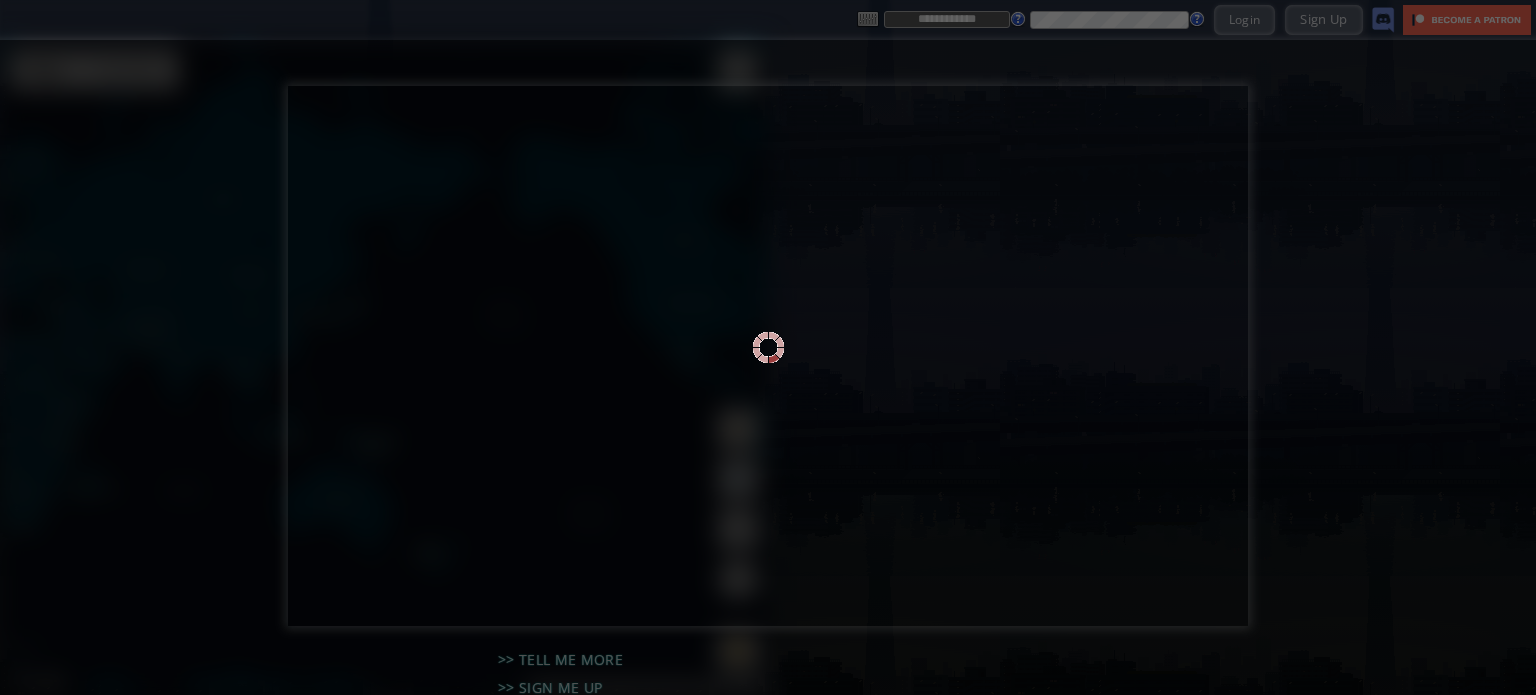 click at bounding box center (768, 347) 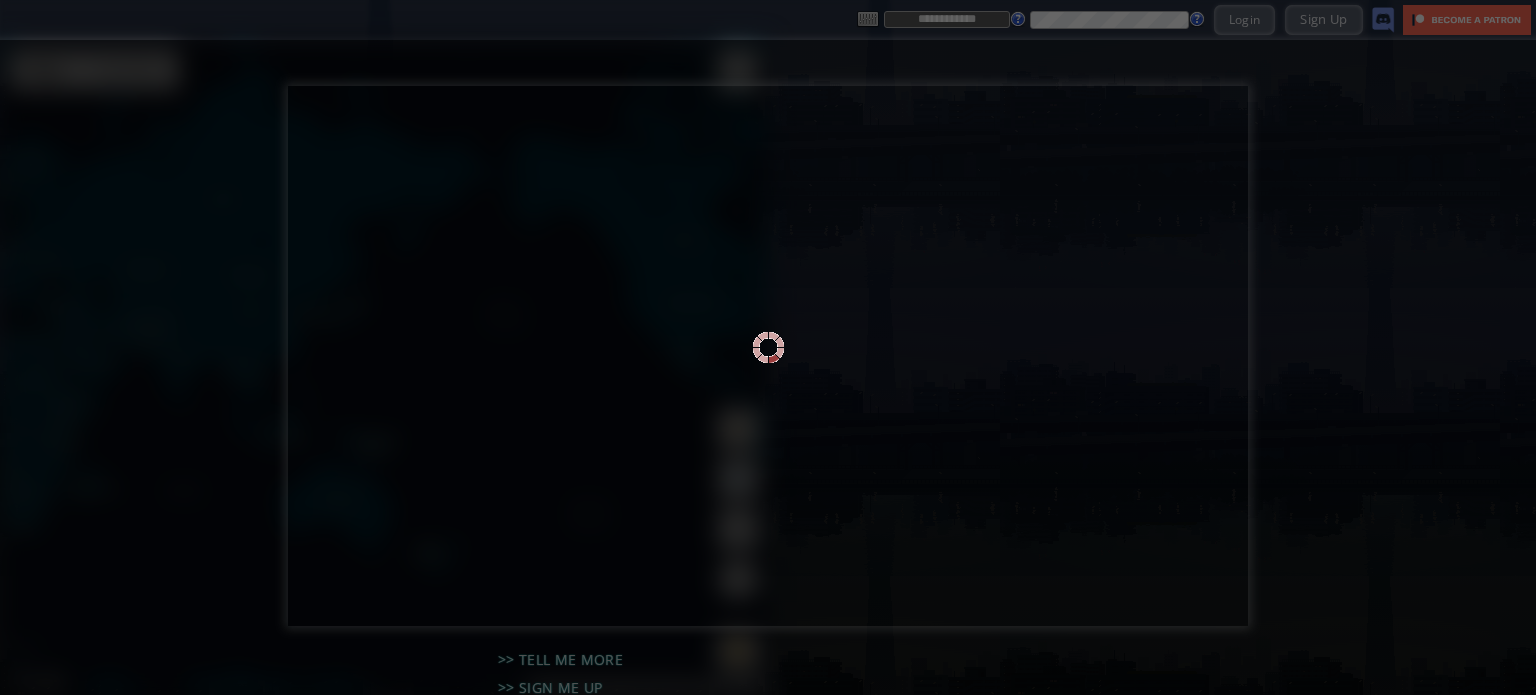 click at bounding box center [768, 347] 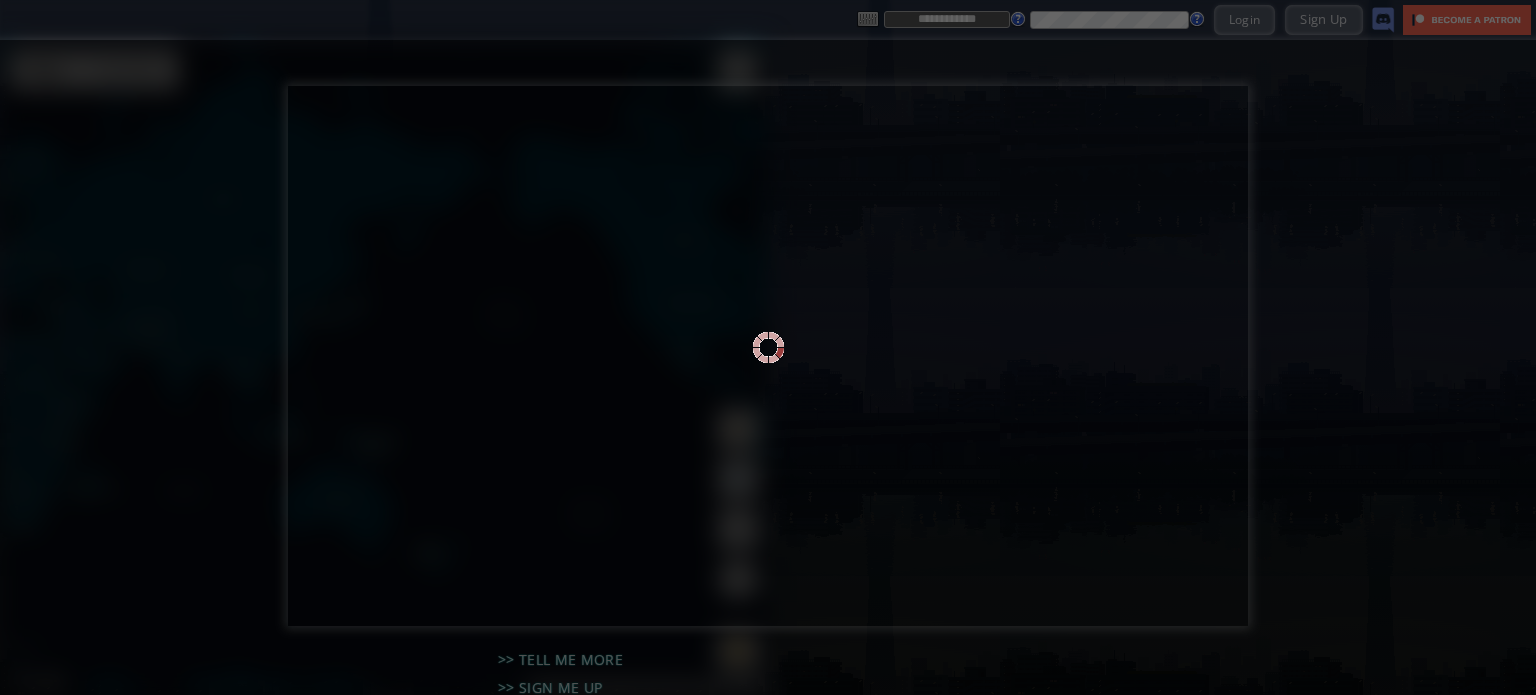 click at bounding box center [768, 347] 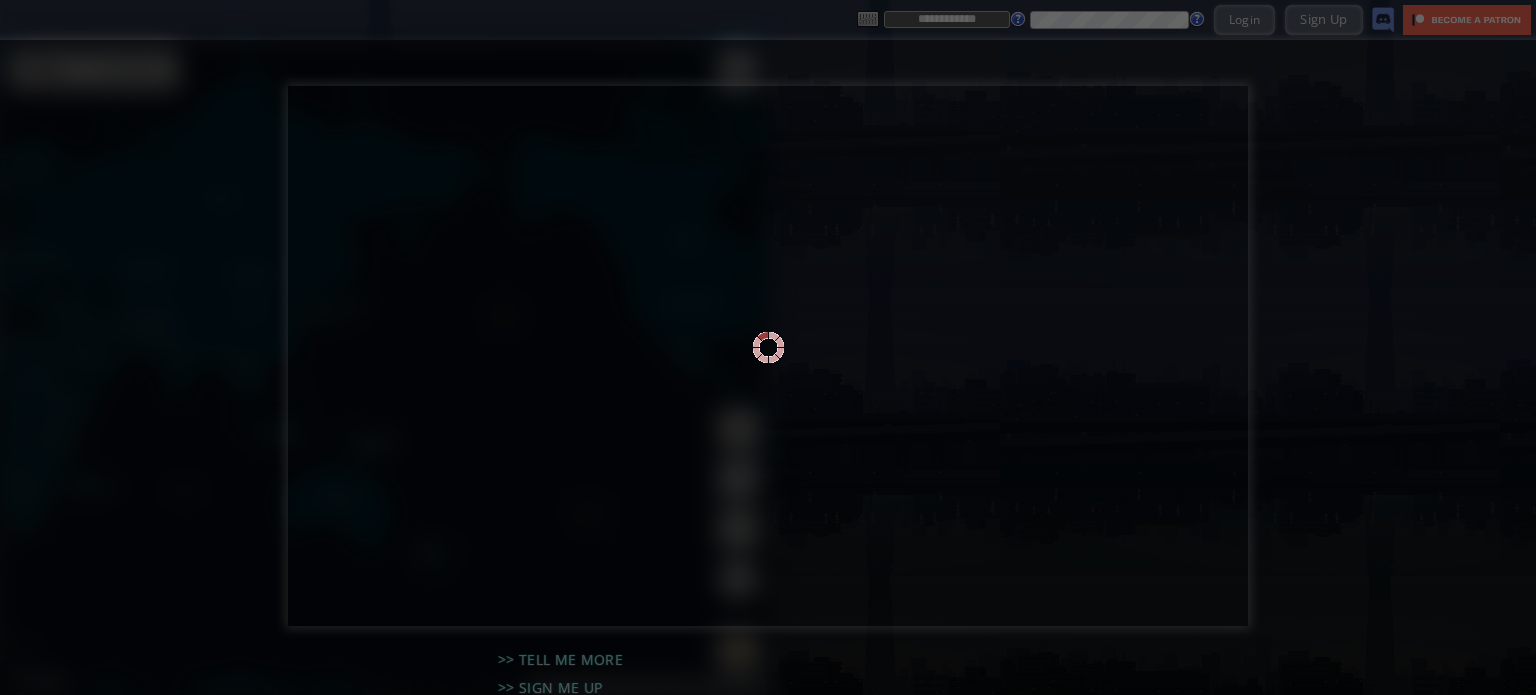 drag, startPoint x: 1208, startPoint y: 27, endPoint x: 1200, endPoint y: 36, distance: 12.0415945 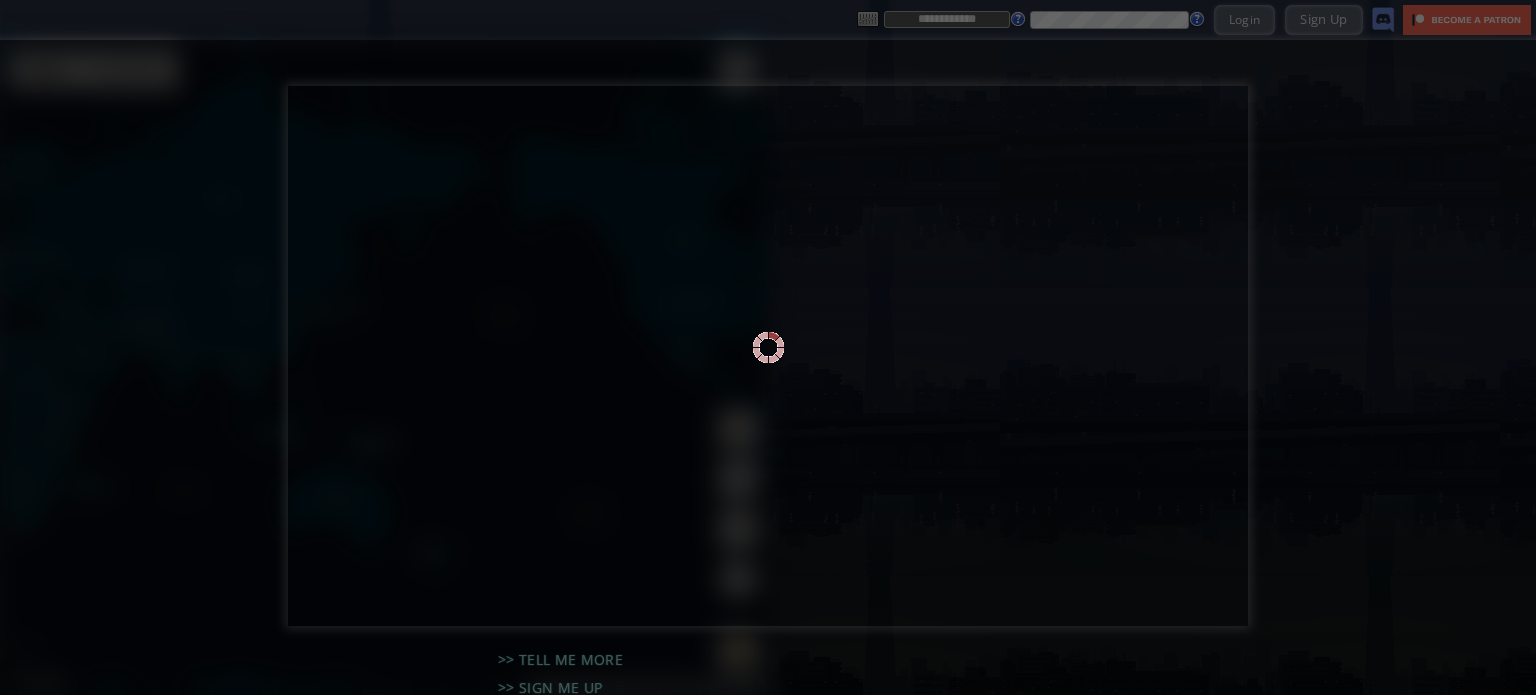 click at bounding box center [768, 347] 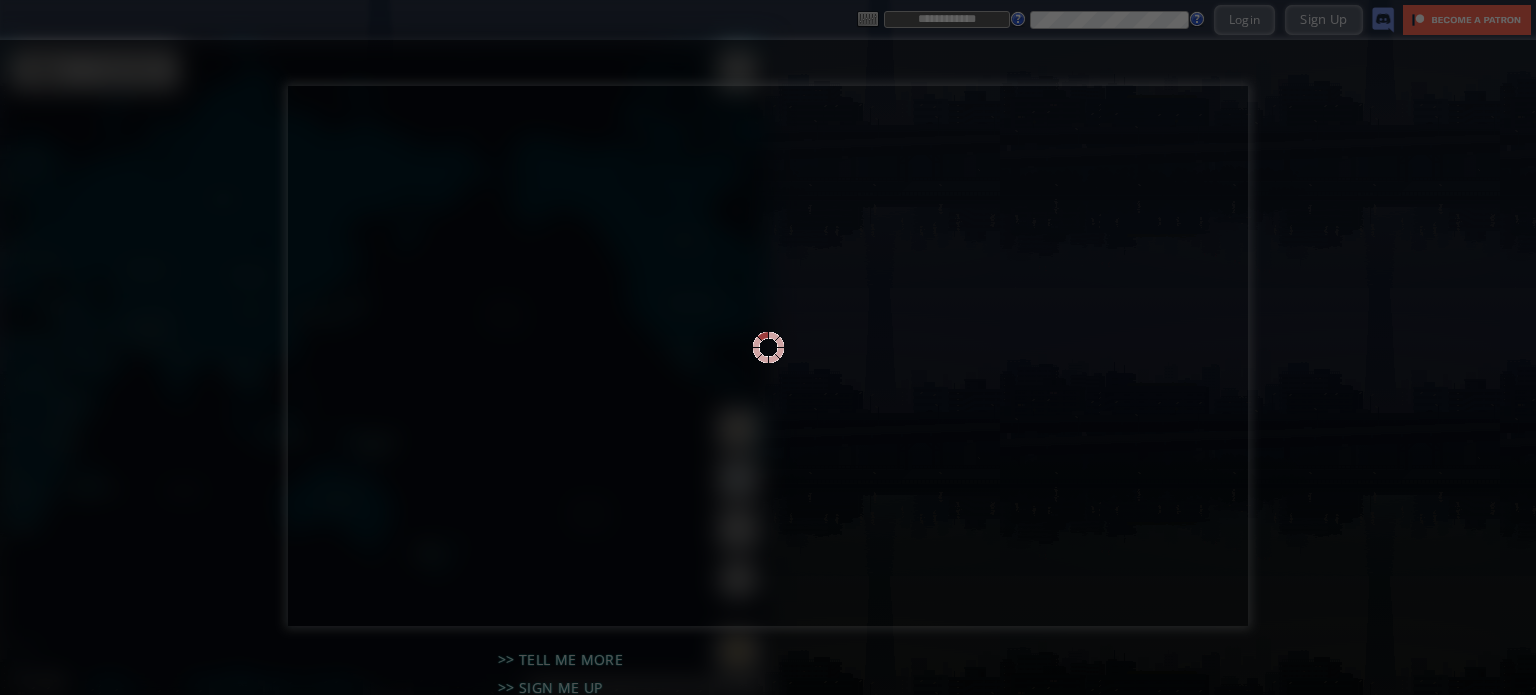 click at bounding box center (768, 347) 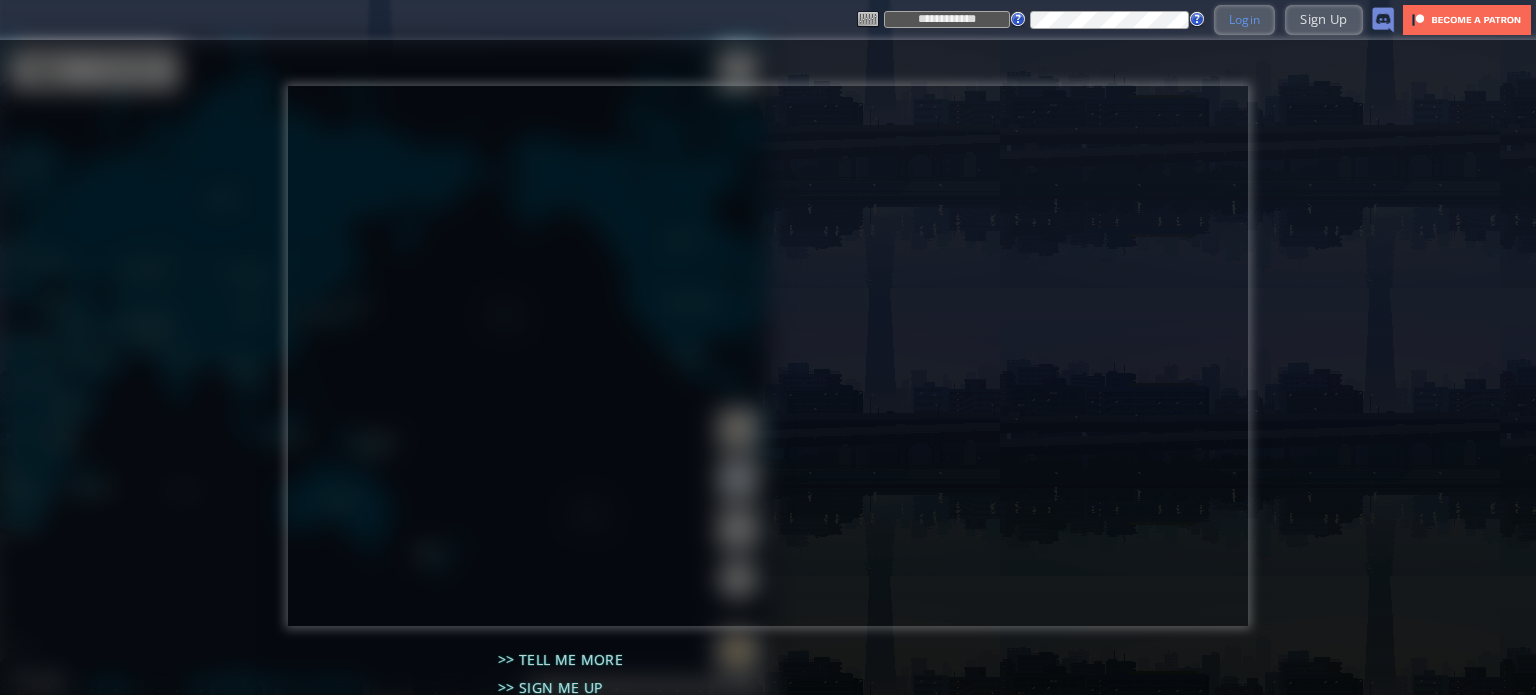 click on "Login" at bounding box center [1245, 19] 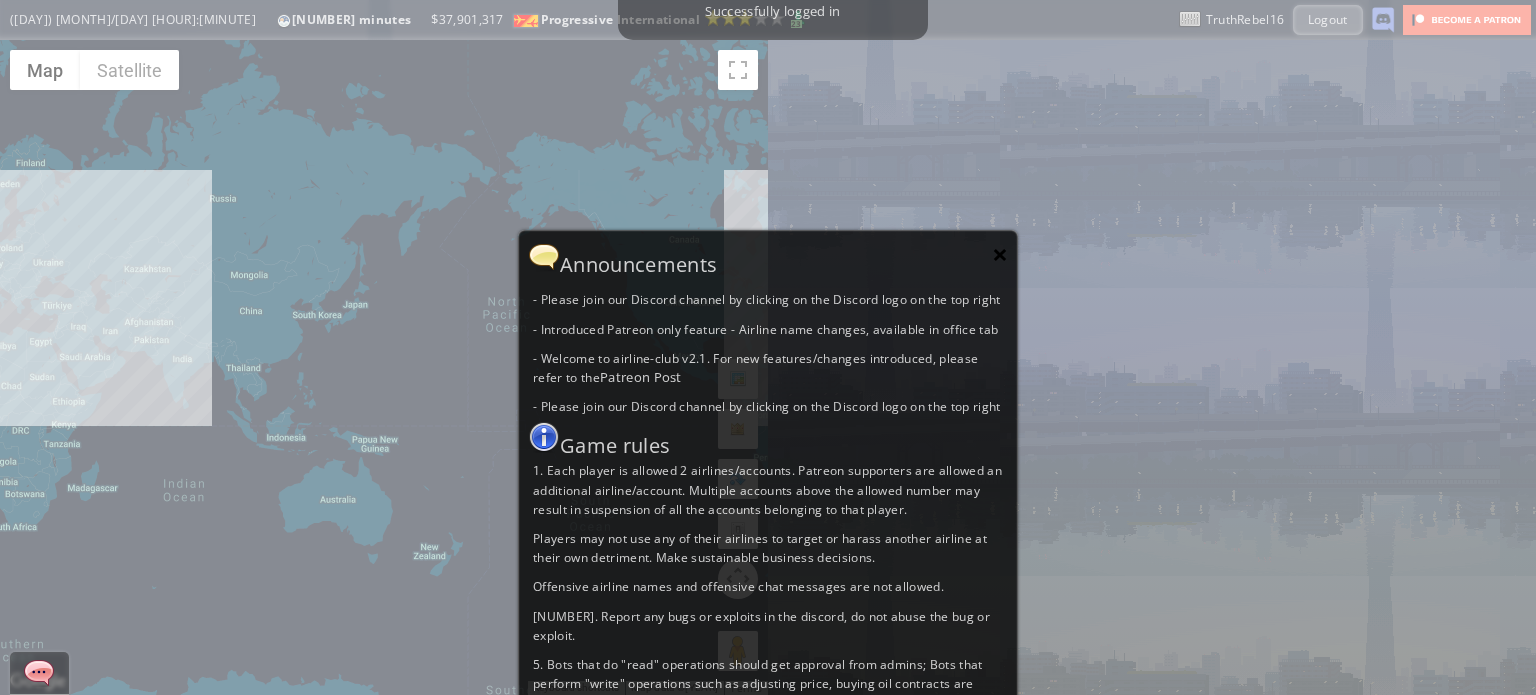 click on "×" at bounding box center [1000, 254] 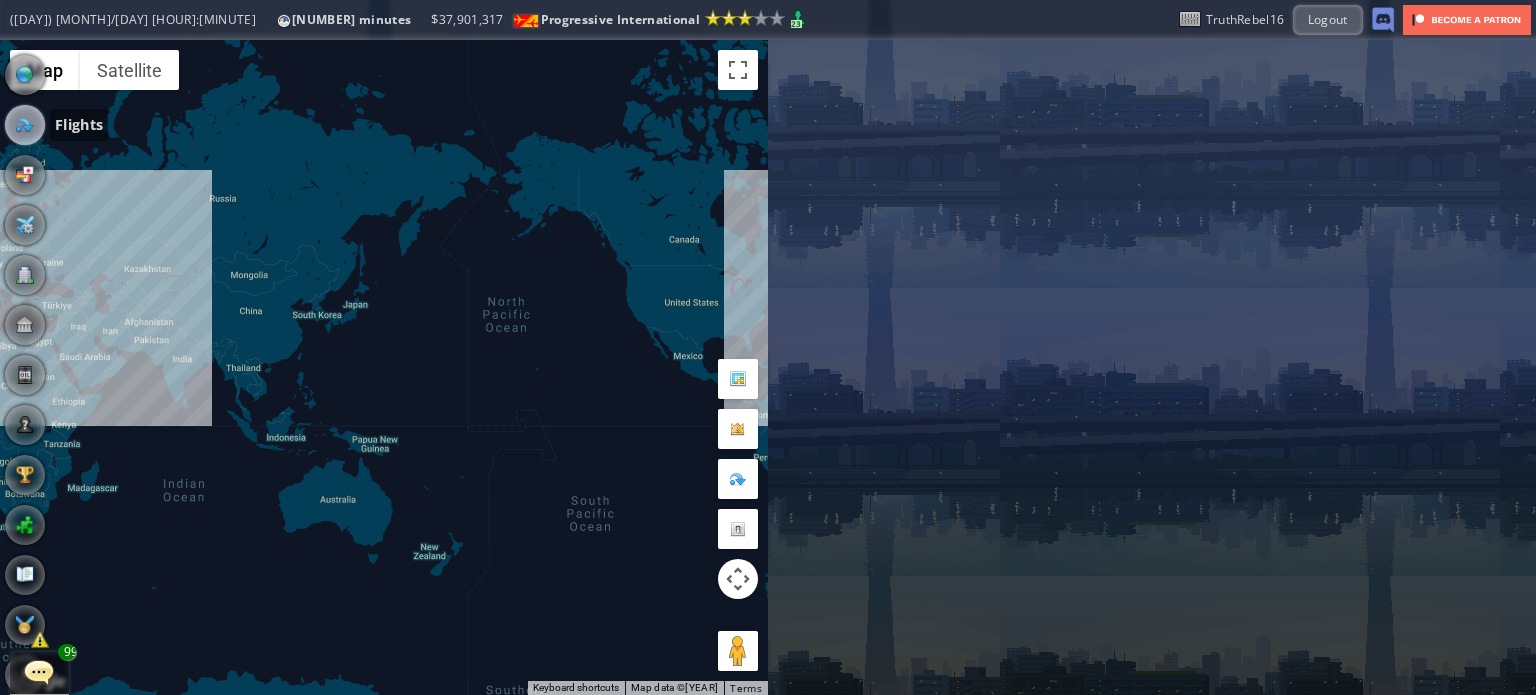 click at bounding box center [25, 125] 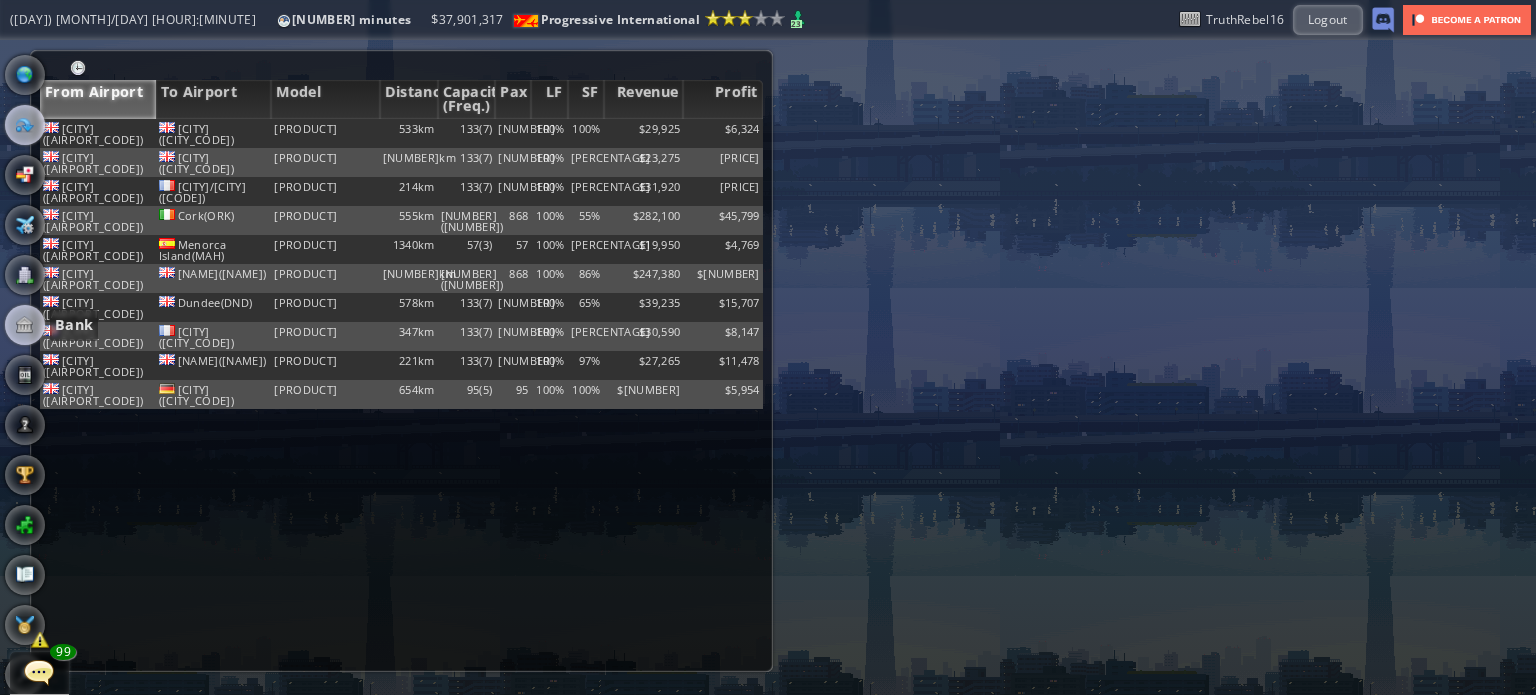 click at bounding box center [25, 325] 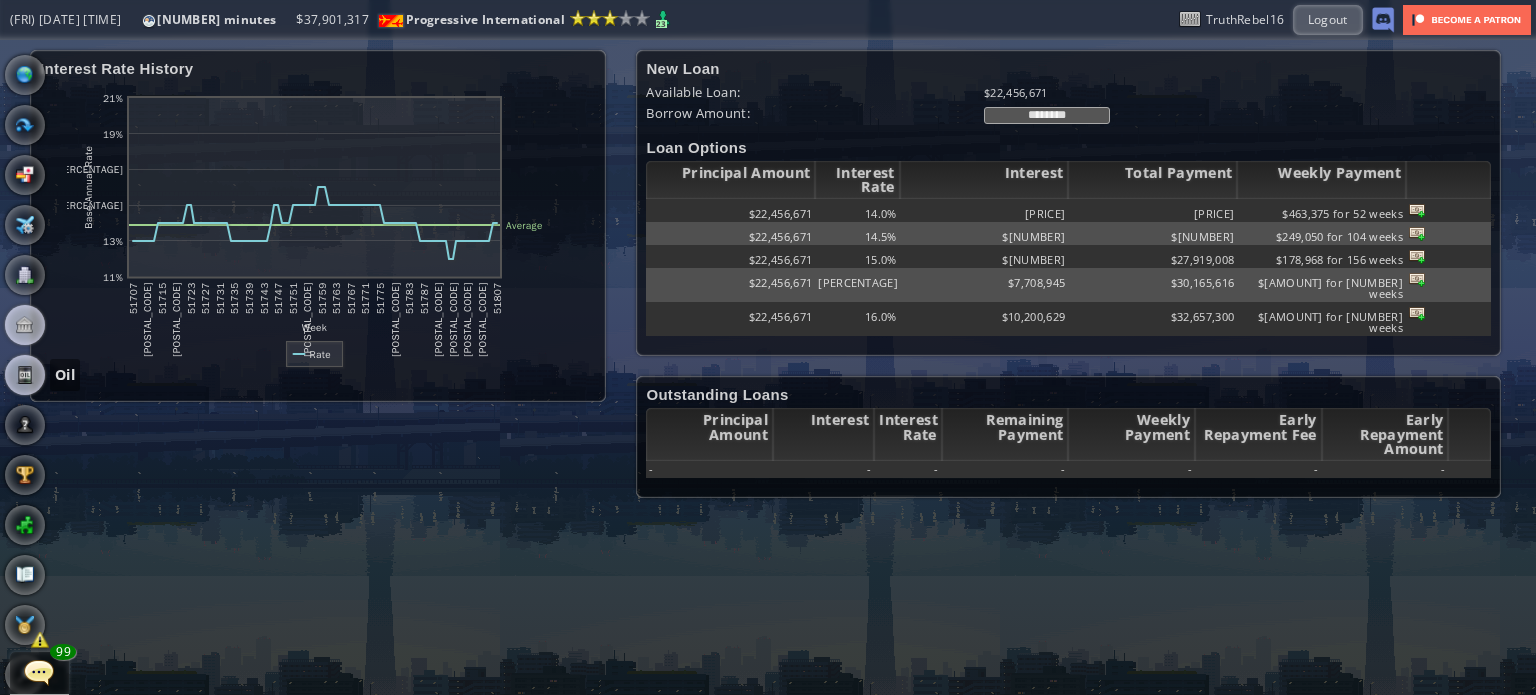 click at bounding box center (25, 375) 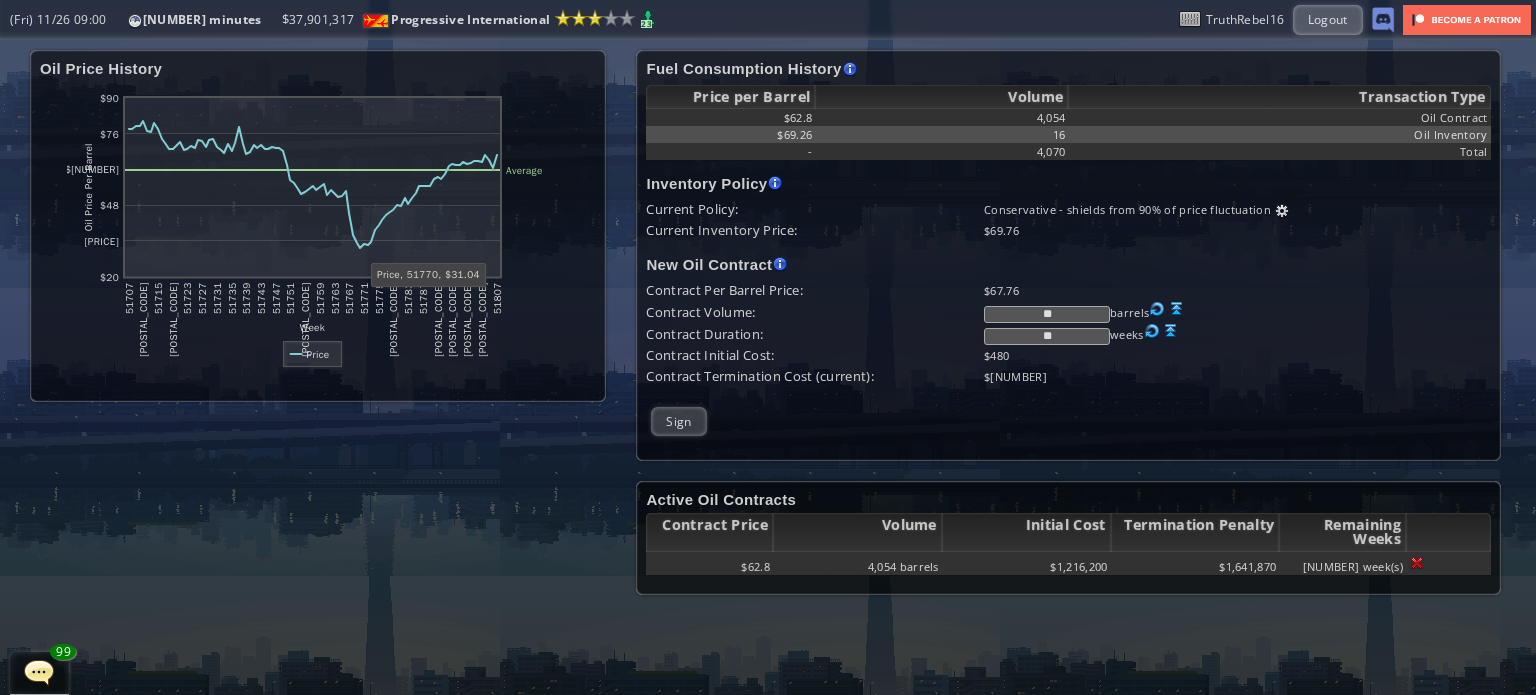 click at bounding box center (314, 185) 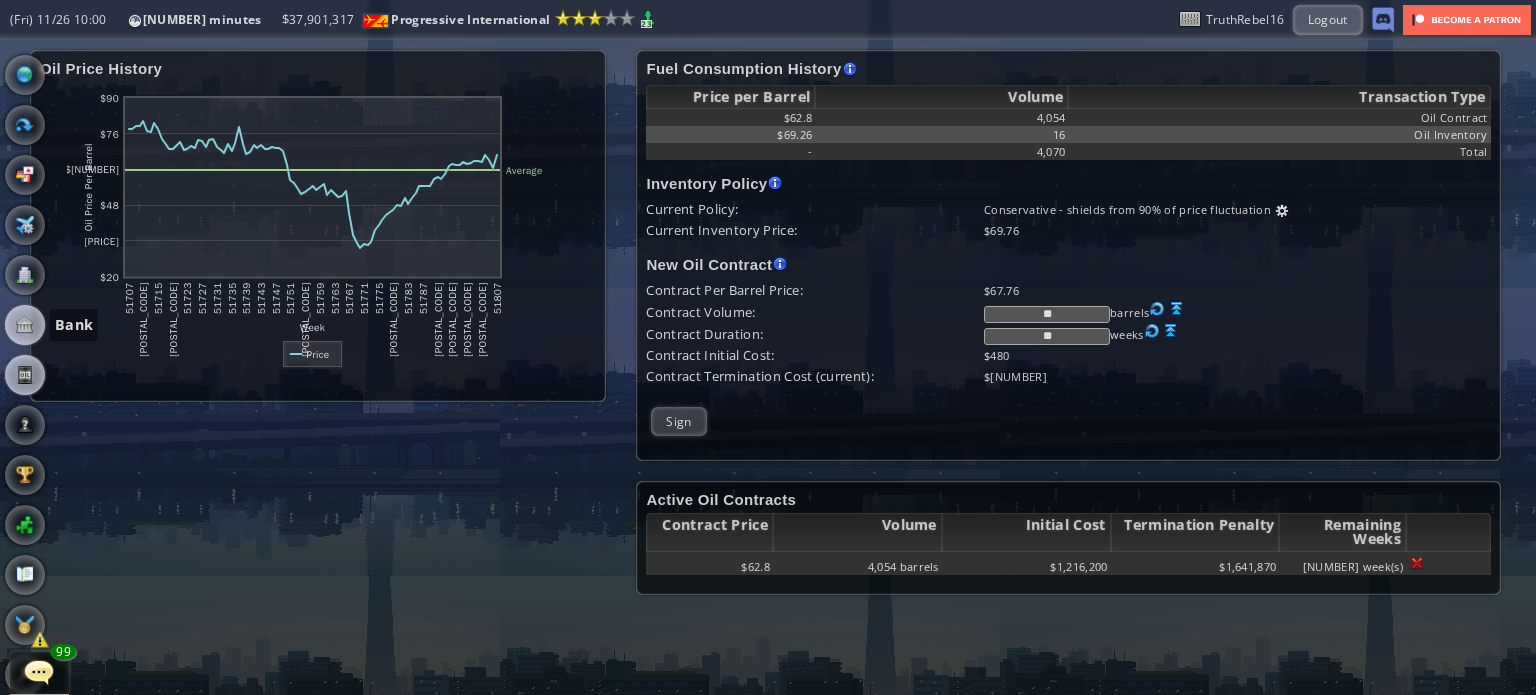 click at bounding box center (25, 325) 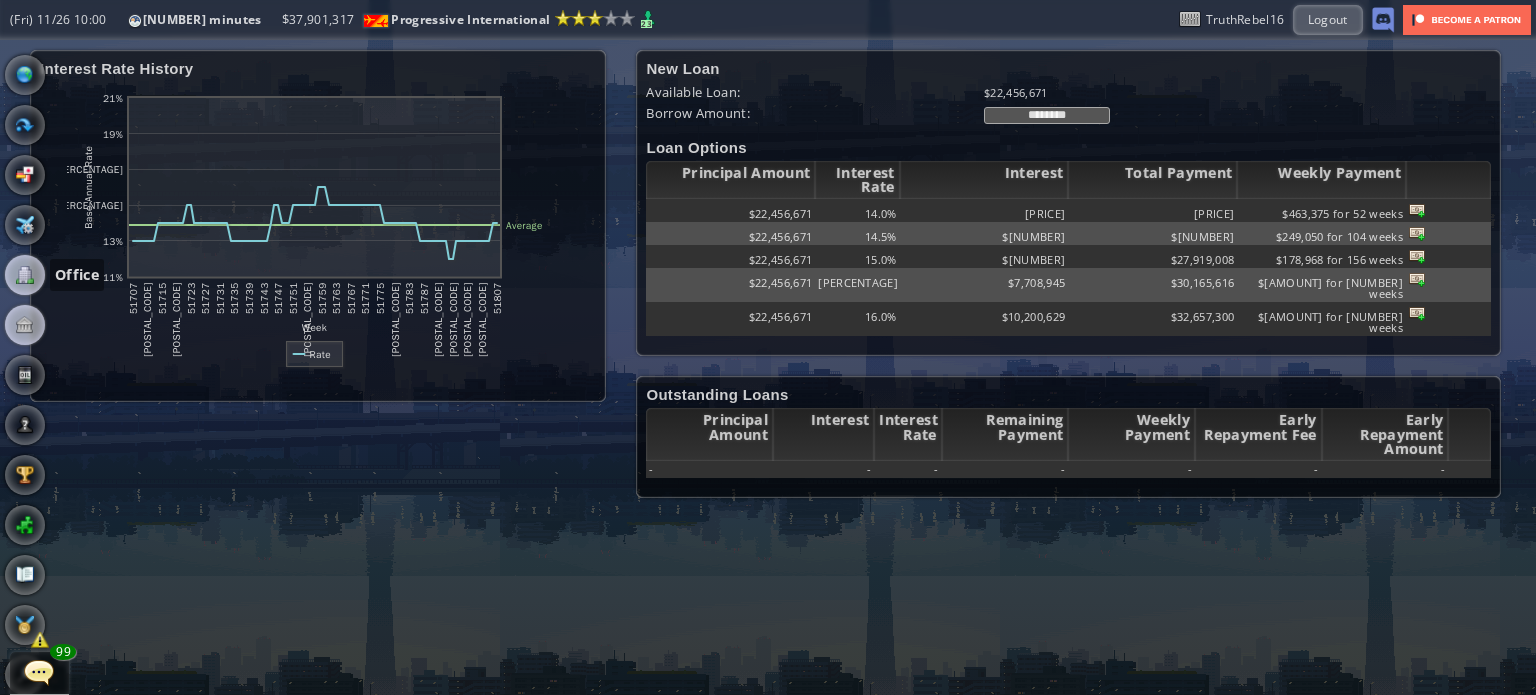 click at bounding box center [25, 275] 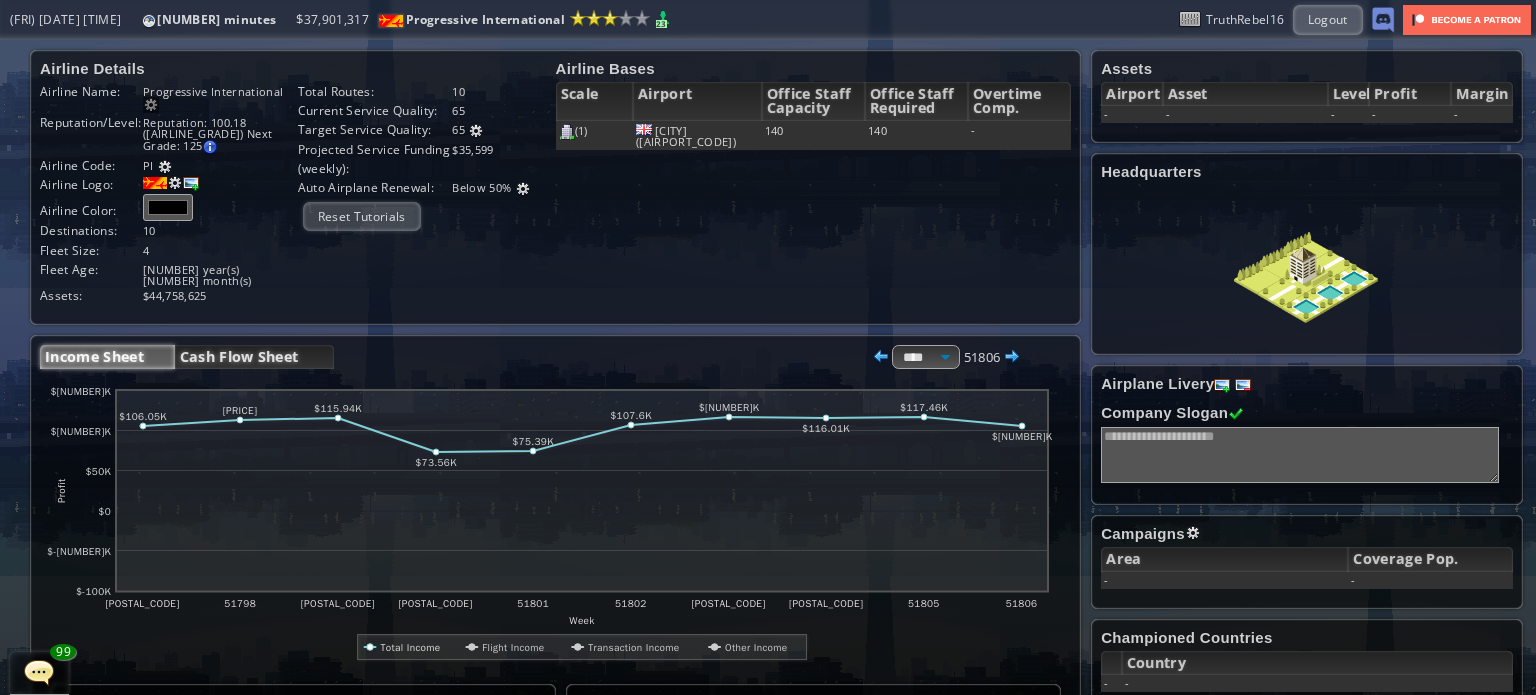 click on "Cash Flow Sheet" at bounding box center [254, 357] 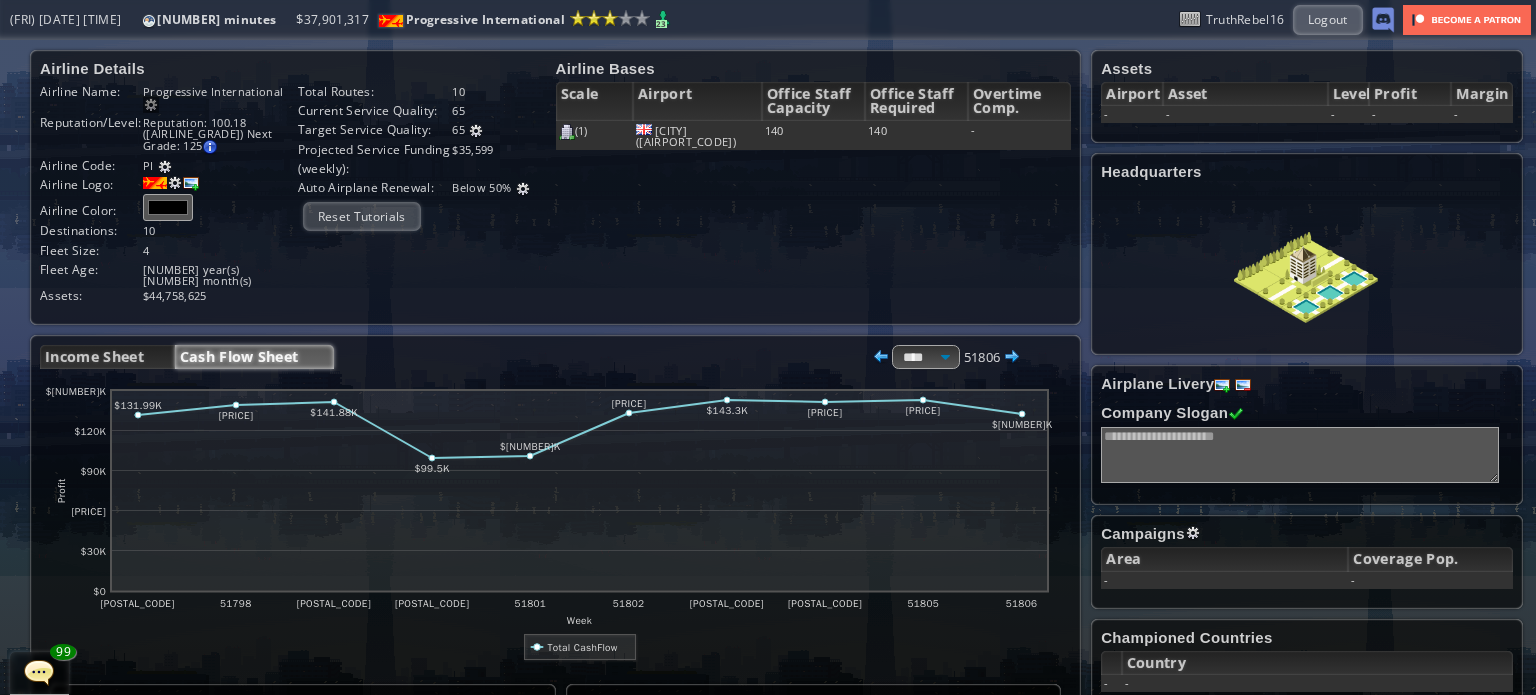 click at bounding box center [881, 357] 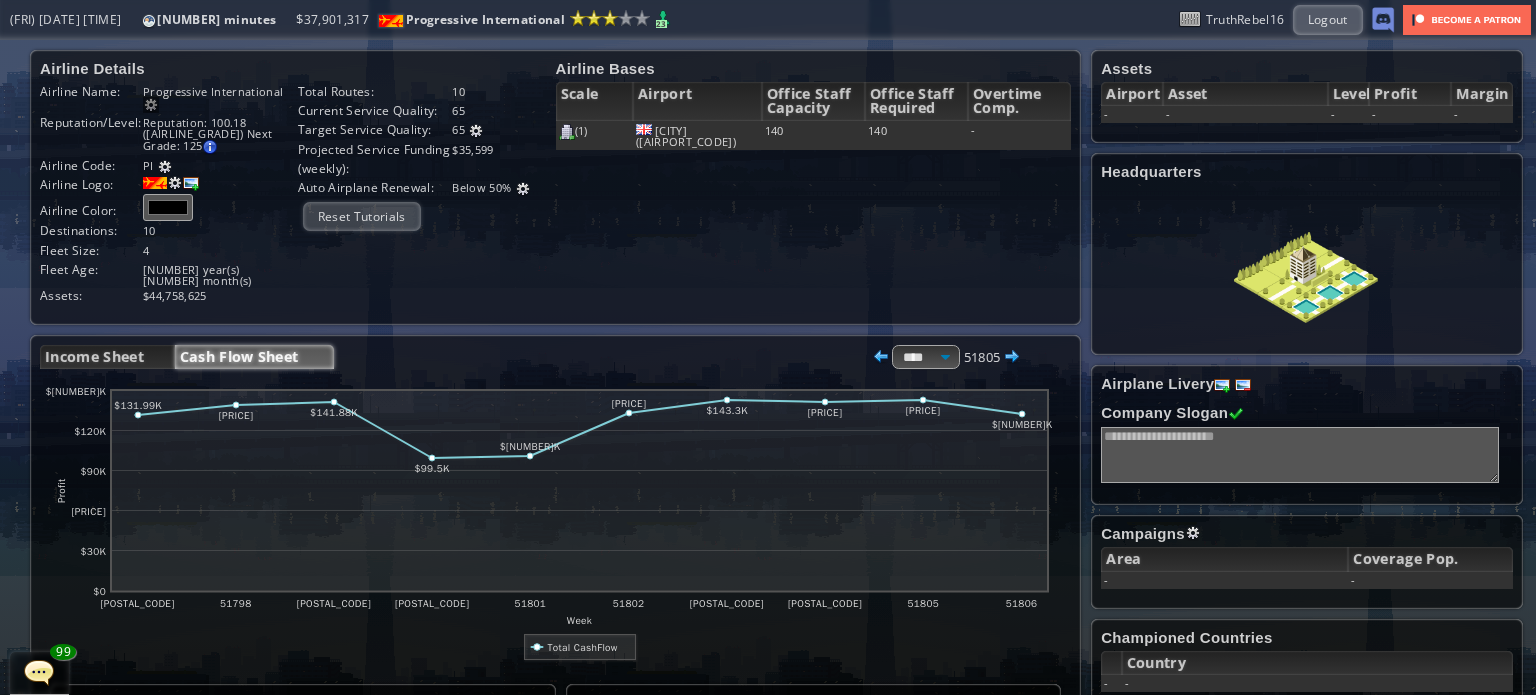 click at bounding box center (881, 357) 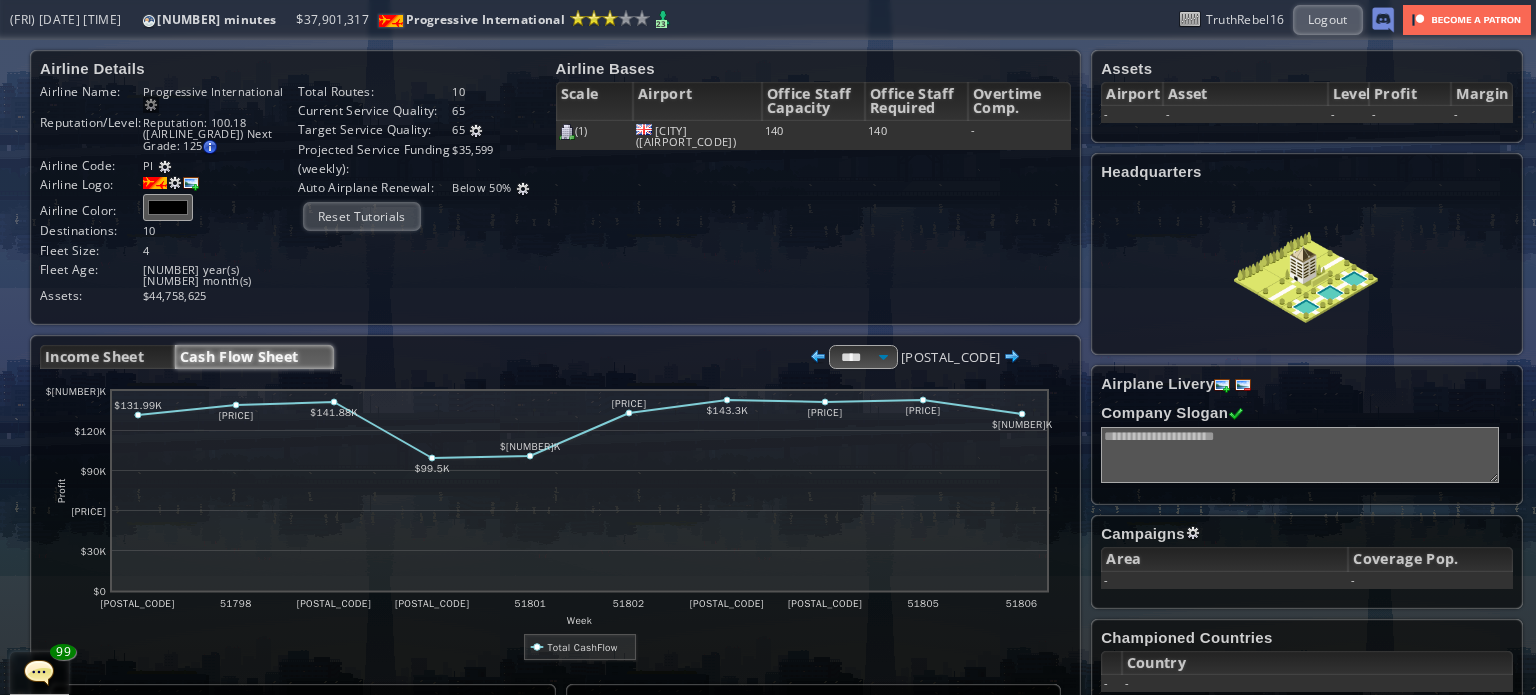 click at bounding box center [818, 357] 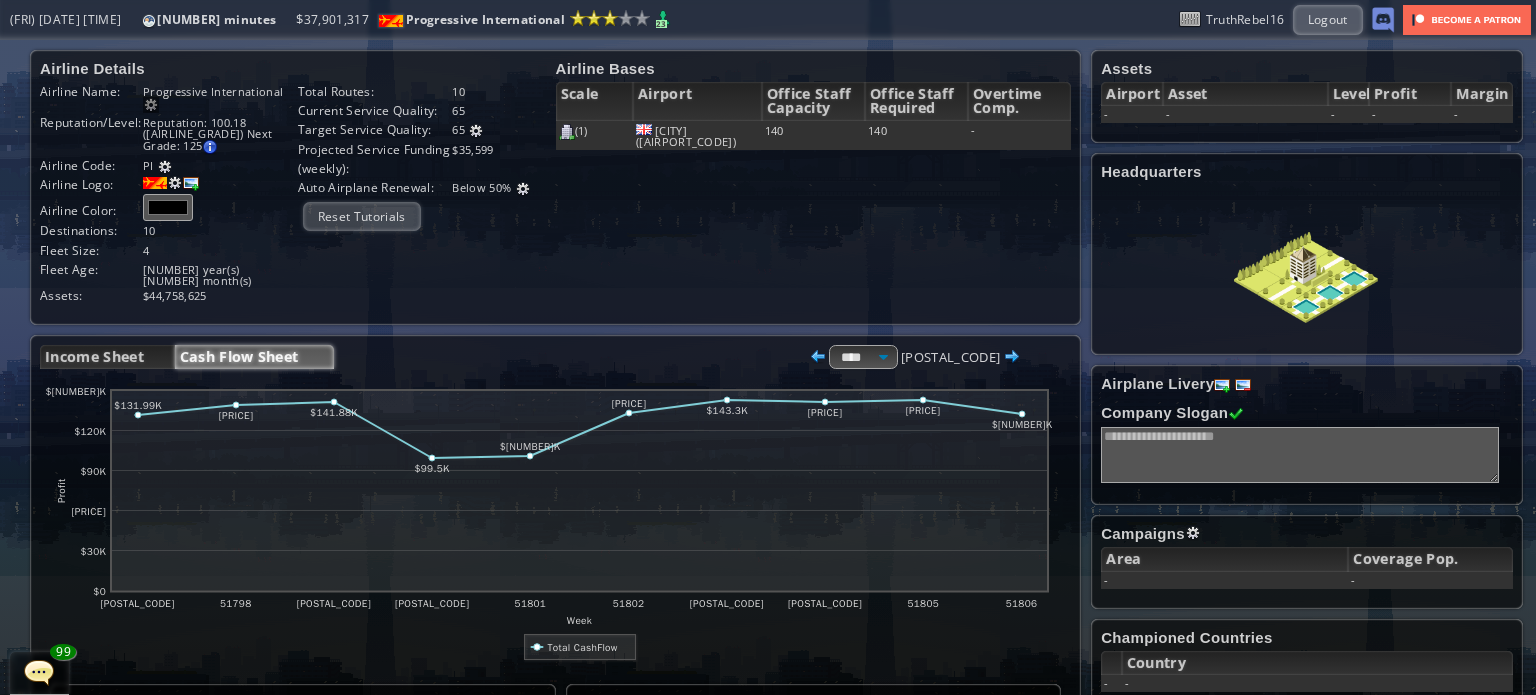 click at bounding box center (818, 357) 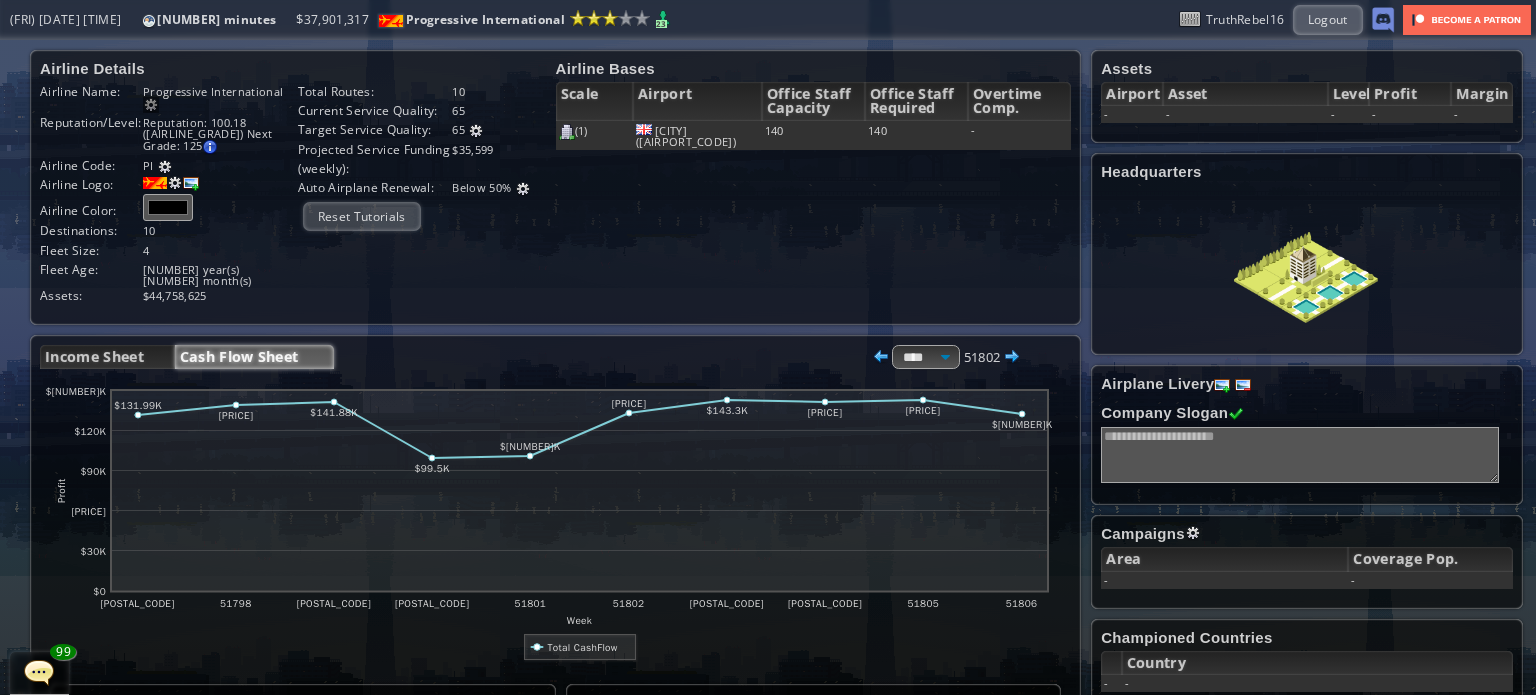click at bounding box center [881, 357] 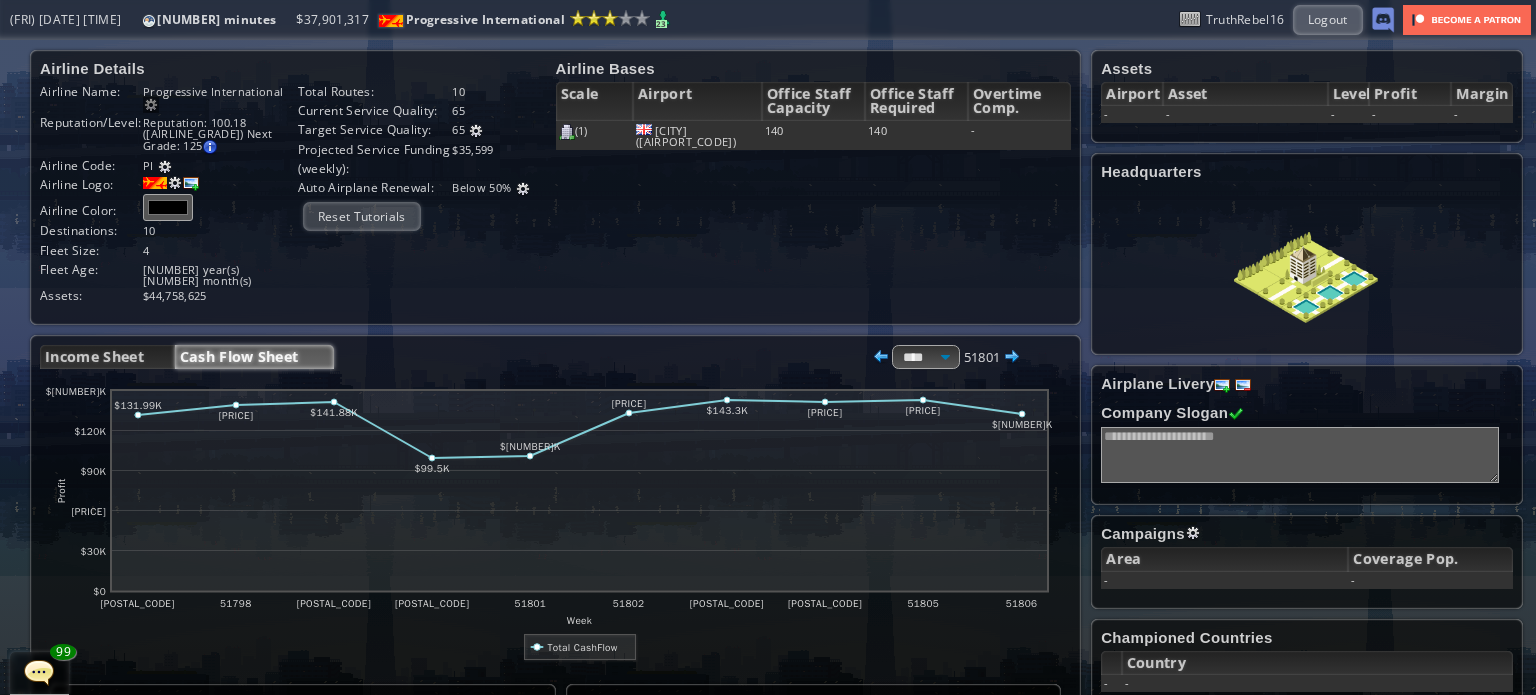 click at bounding box center (881, 357) 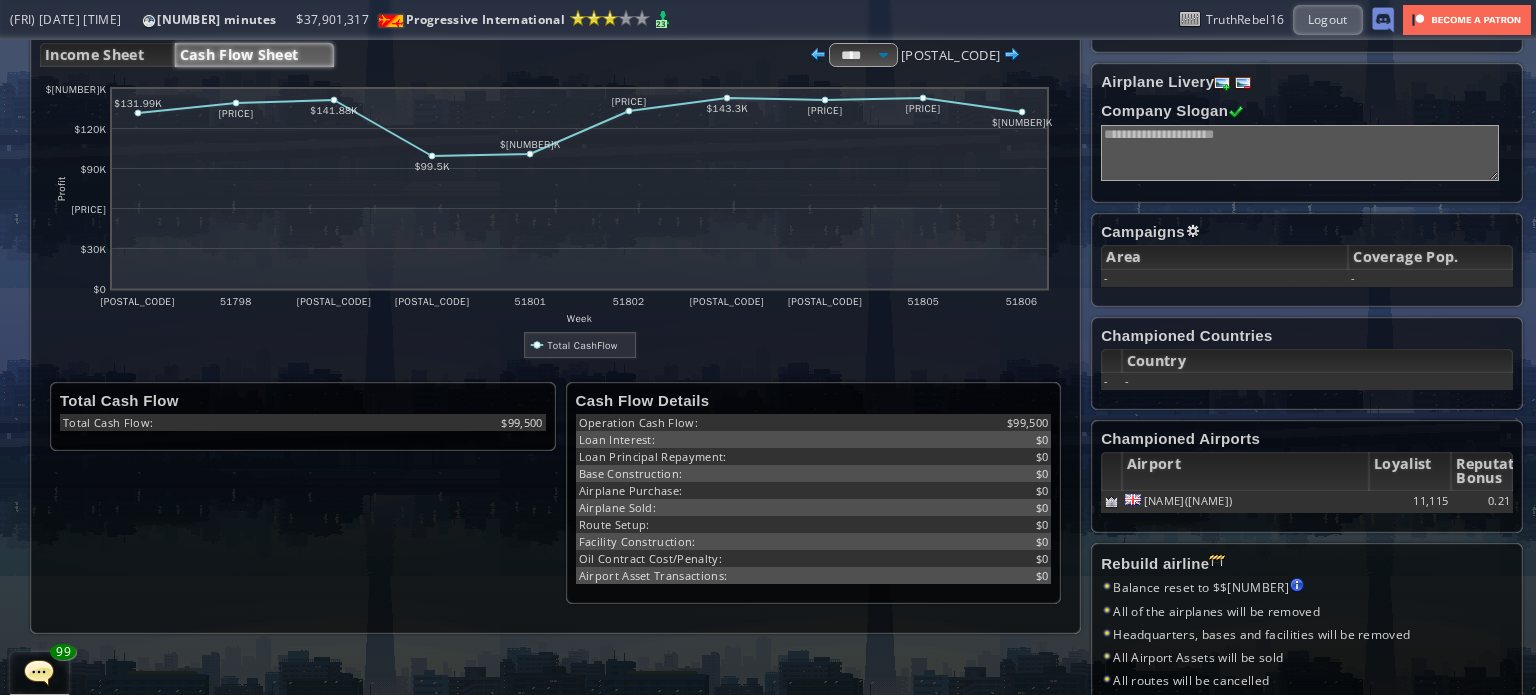 scroll, scrollTop: 300, scrollLeft: 0, axis: vertical 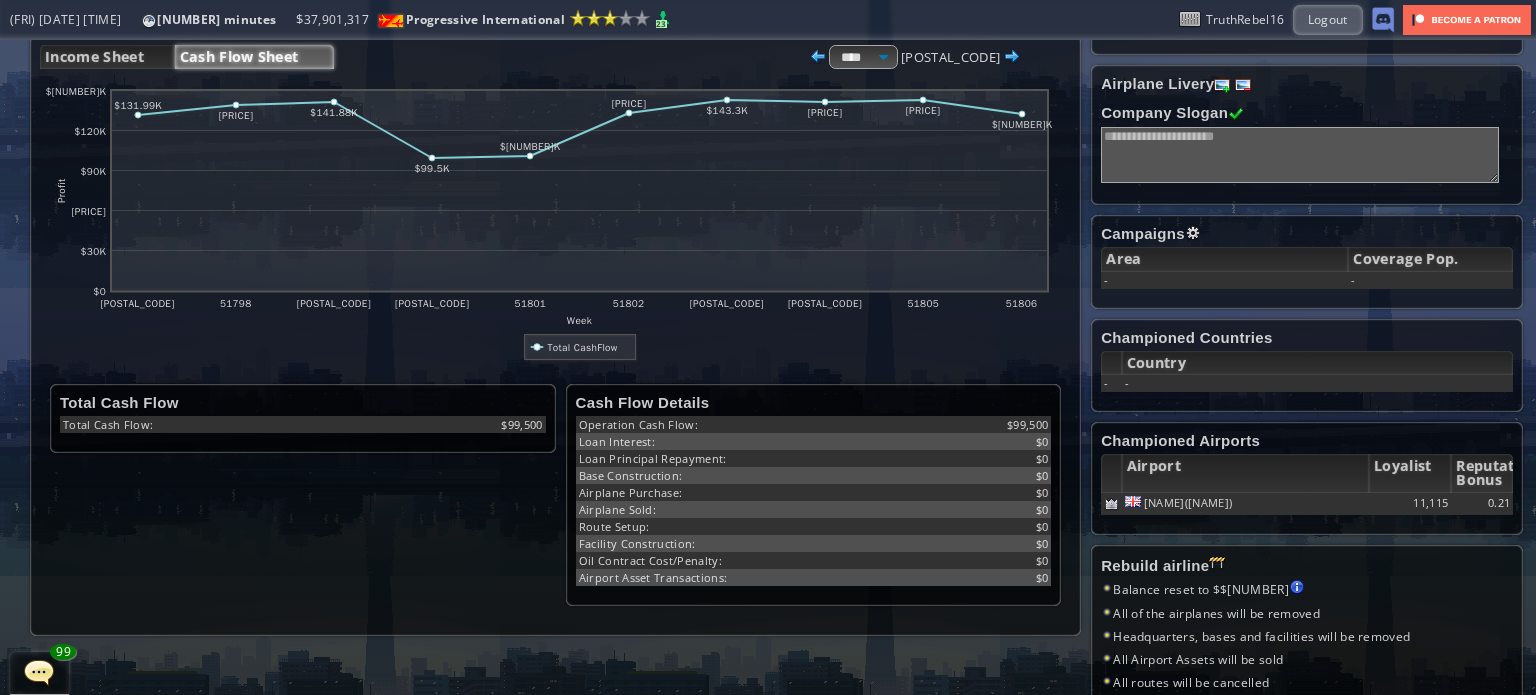 click at bounding box center (1012, 57) 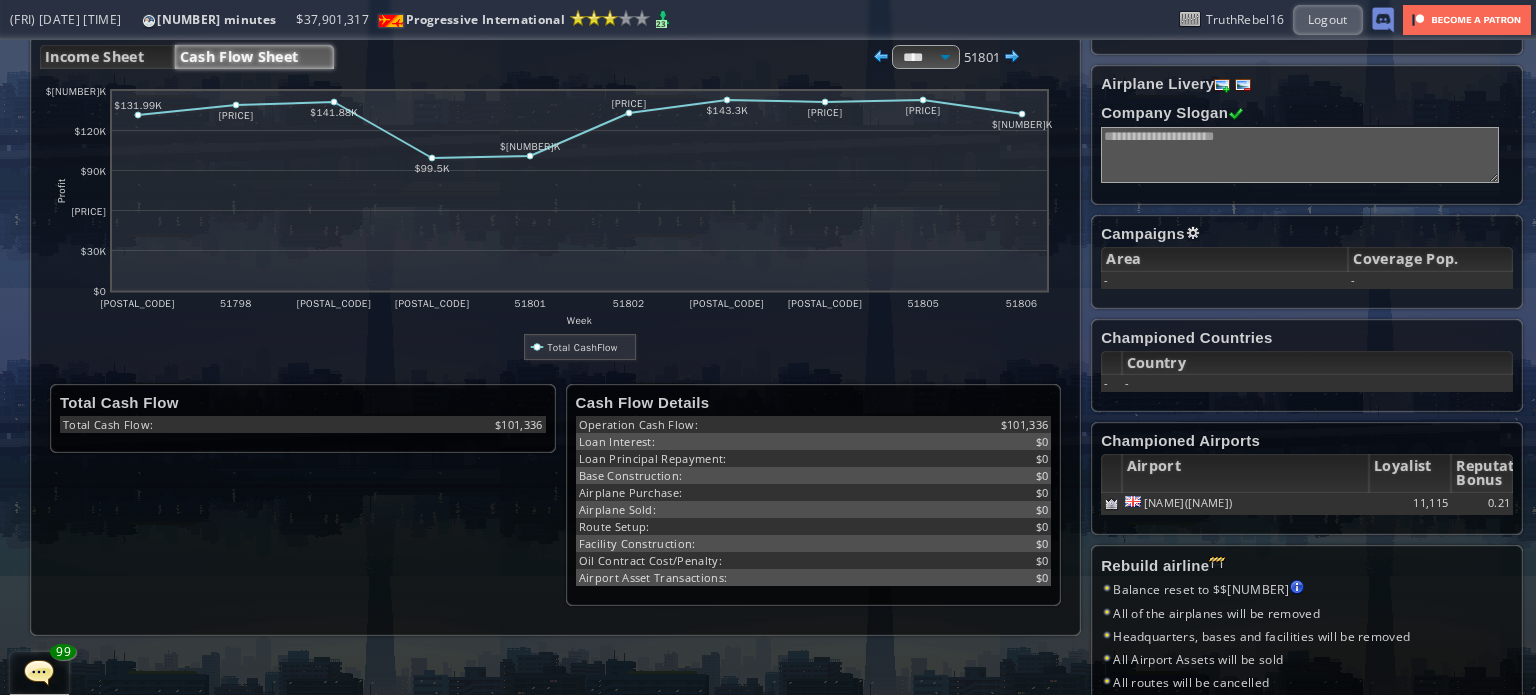 click at bounding box center [881, 57] 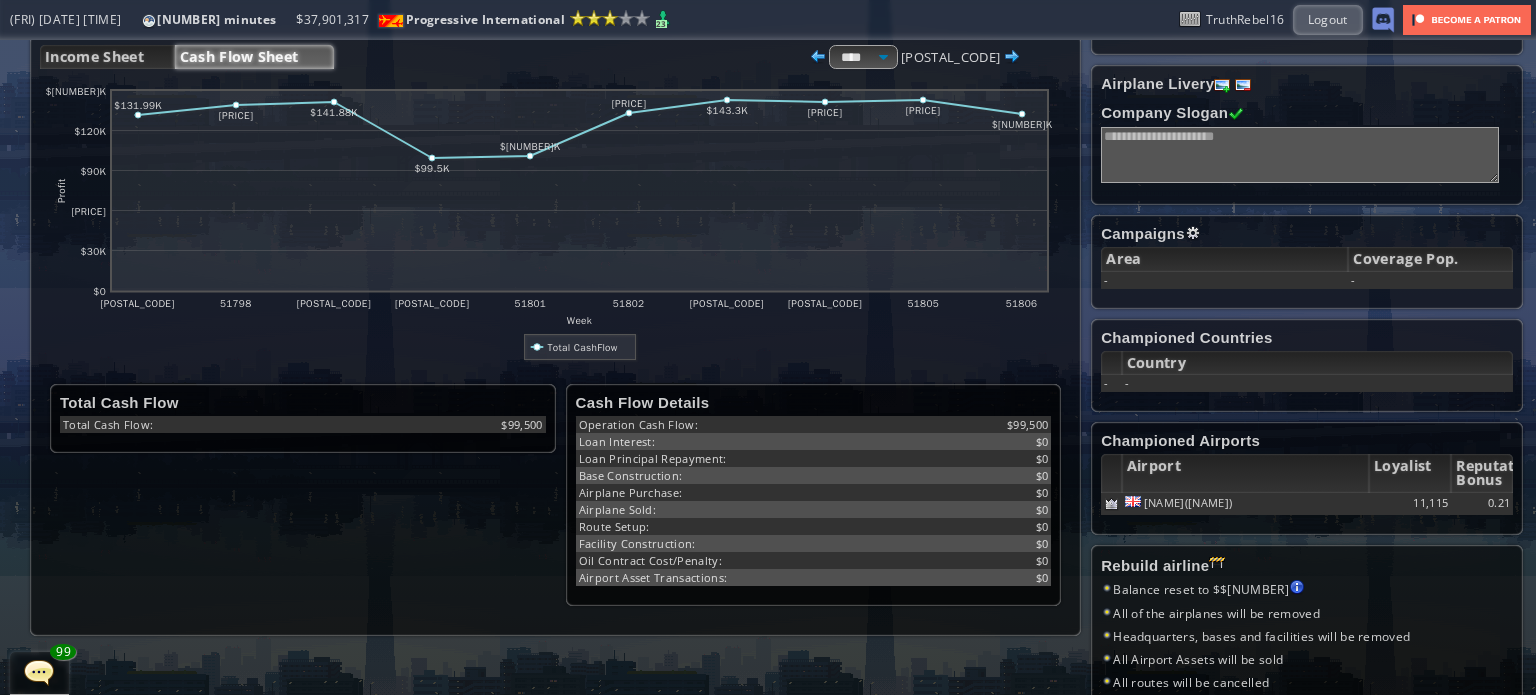 click at bounding box center (1012, 57) 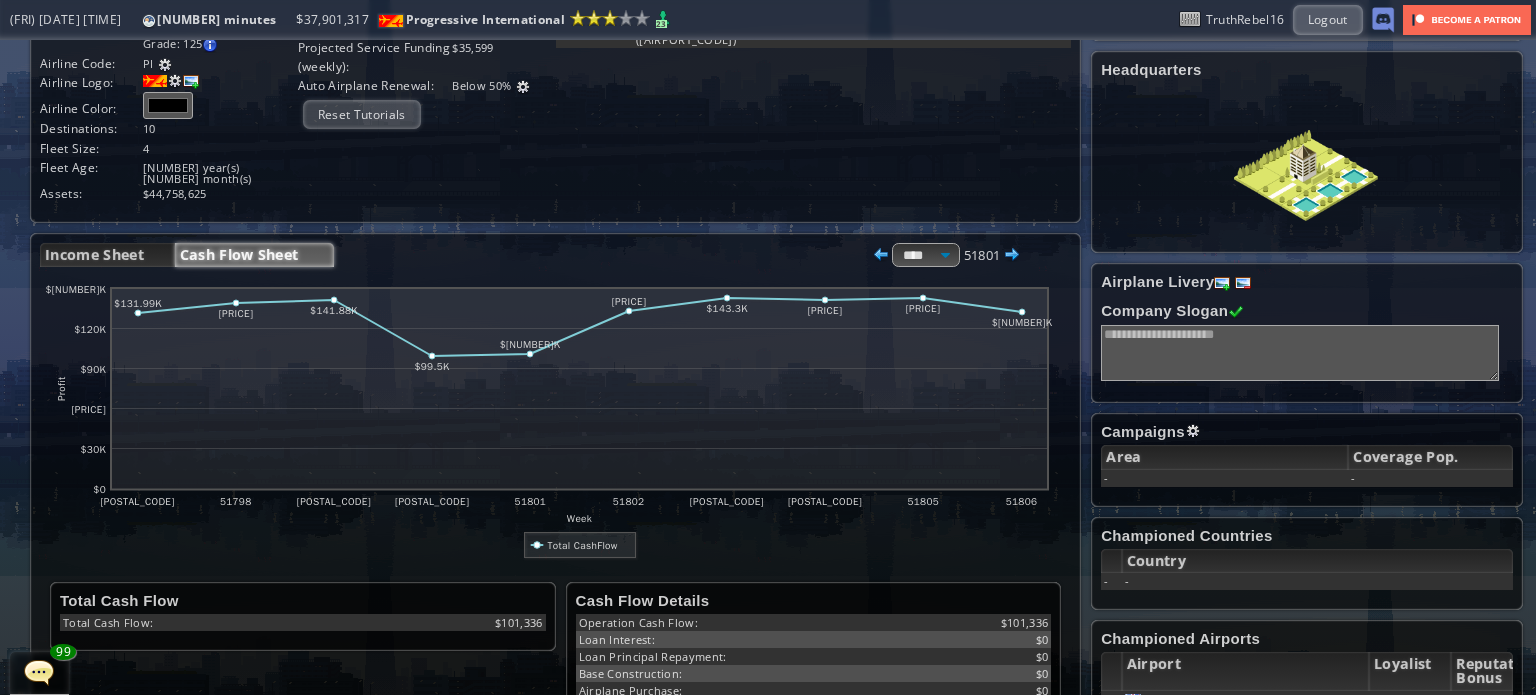 scroll, scrollTop: 100, scrollLeft: 0, axis: vertical 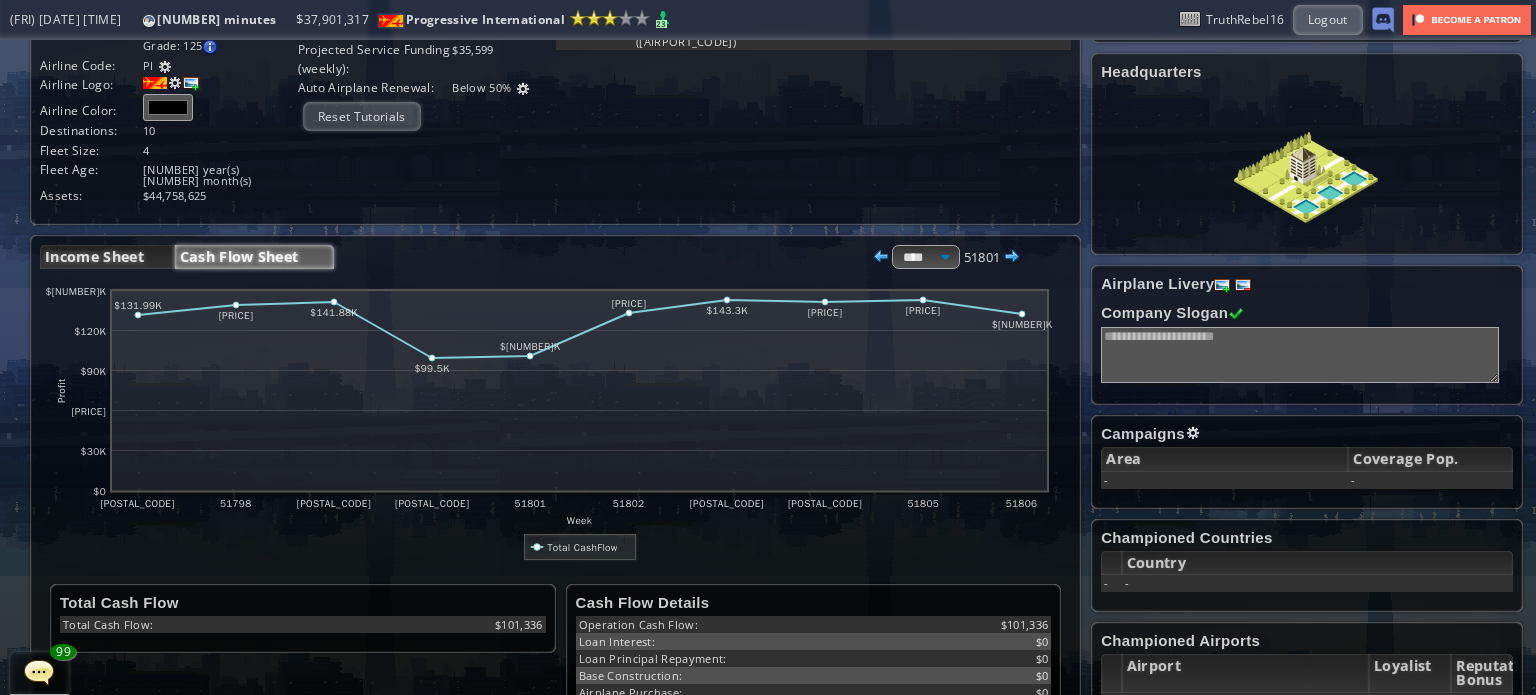 click on "Income Sheet" at bounding box center (107, 257) 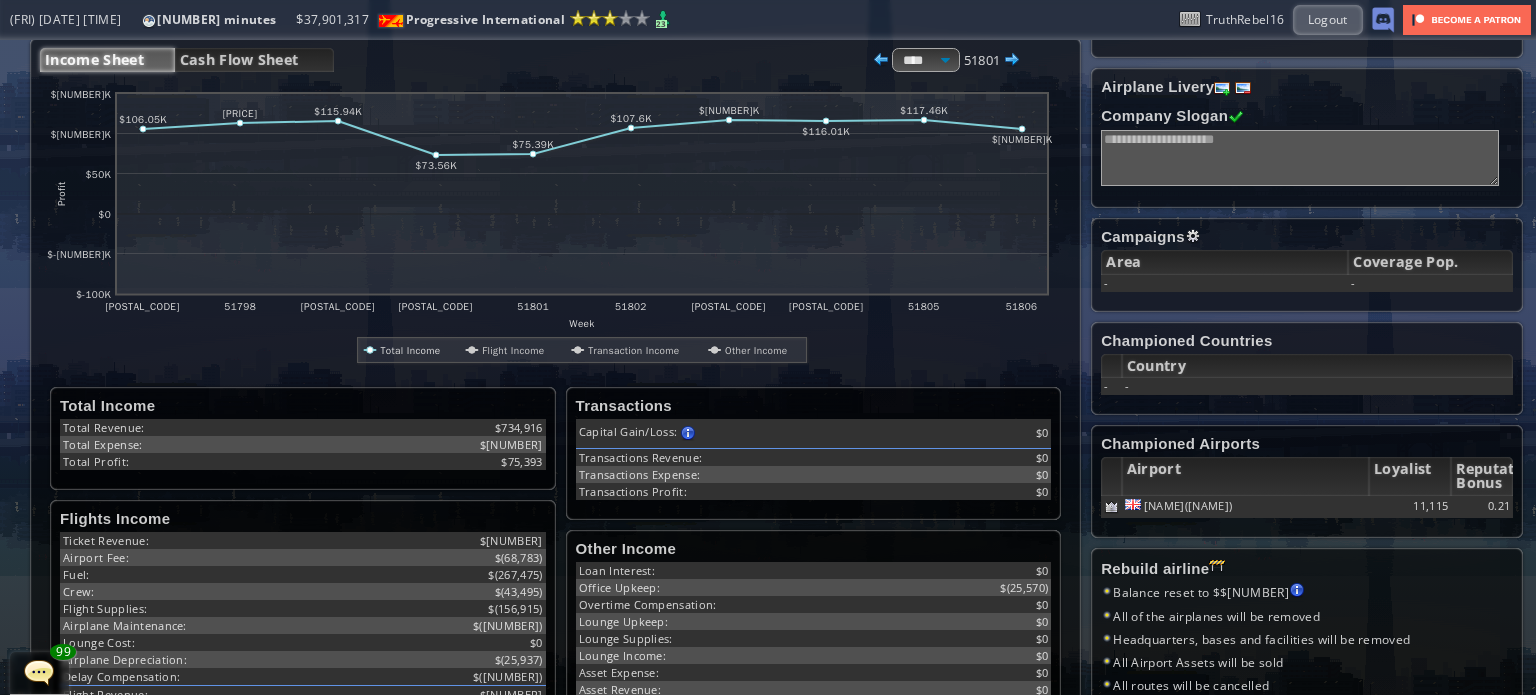 scroll, scrollTop: 300, scrollLeft: 0, axis: vertical 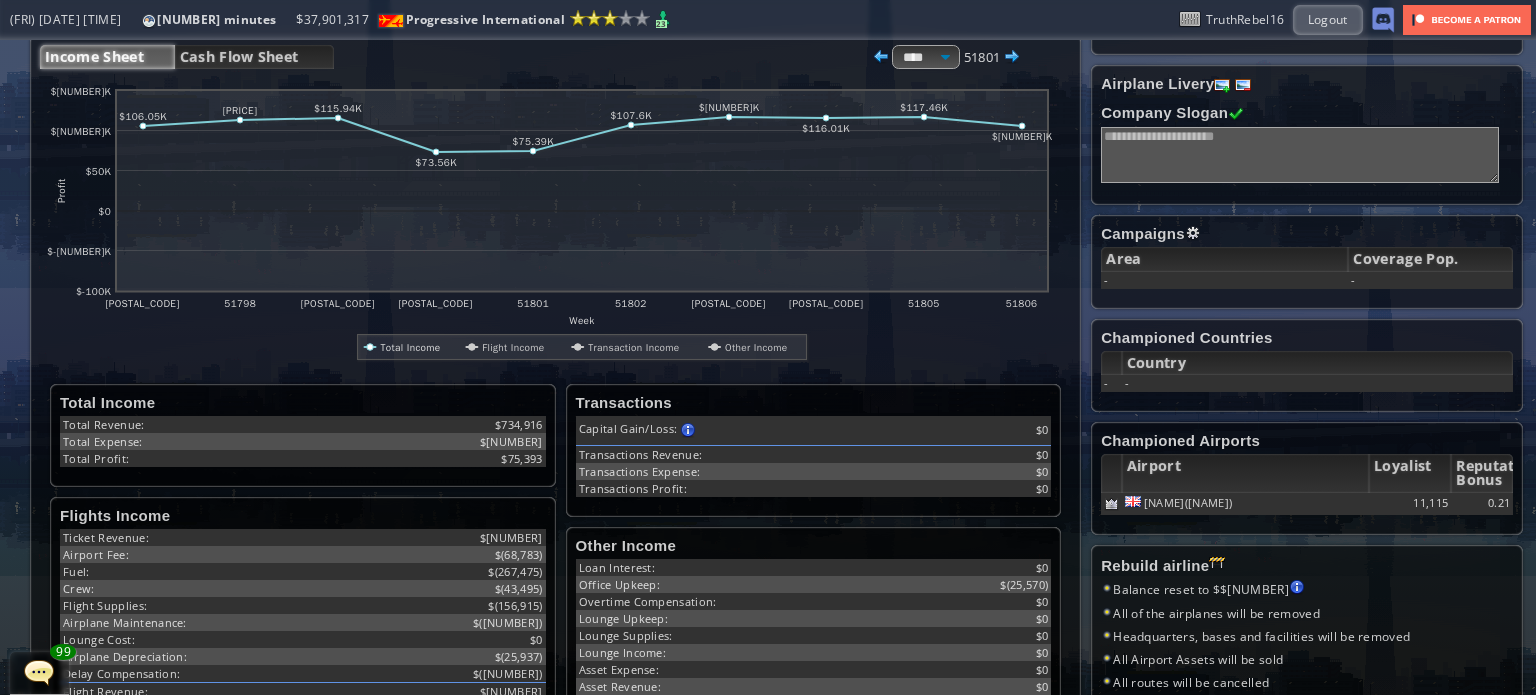 click at bounding box center [881, 57] 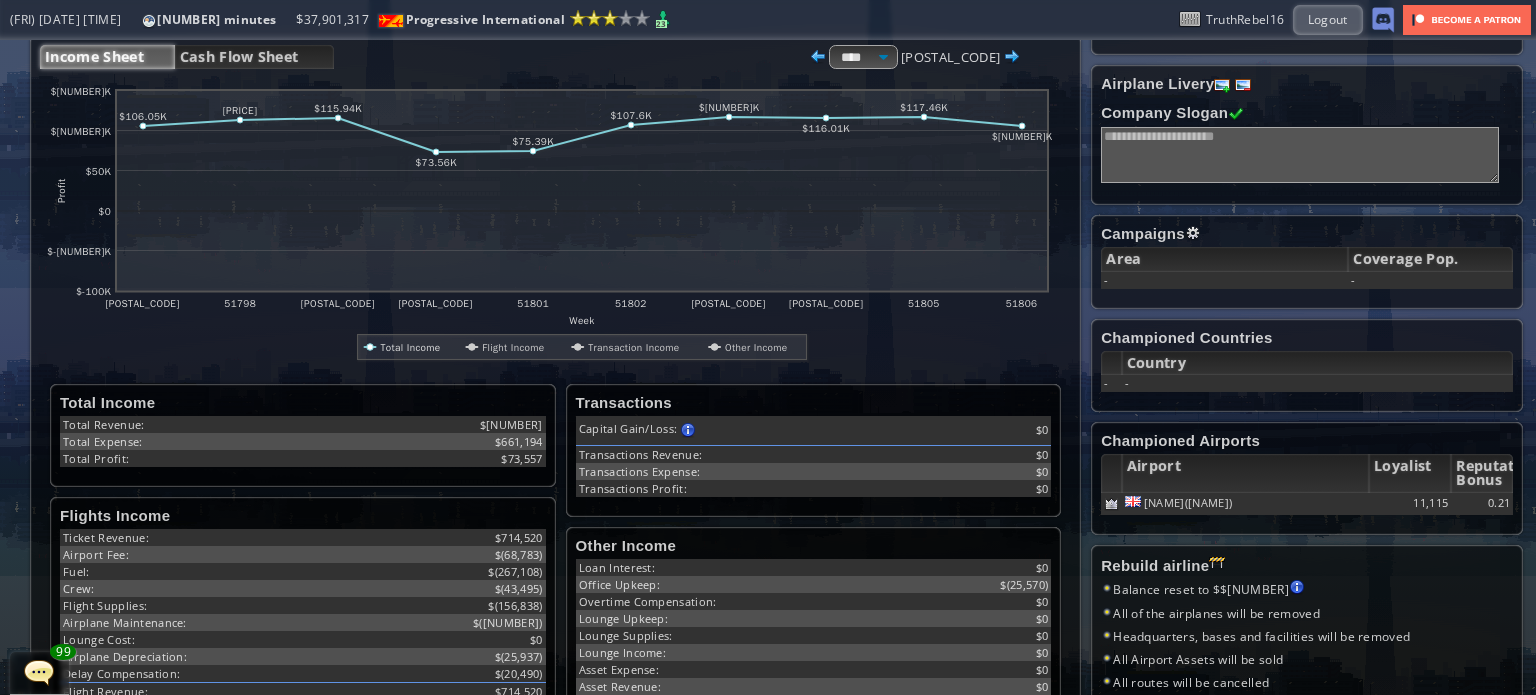 click at bounding box center [1012, 57] 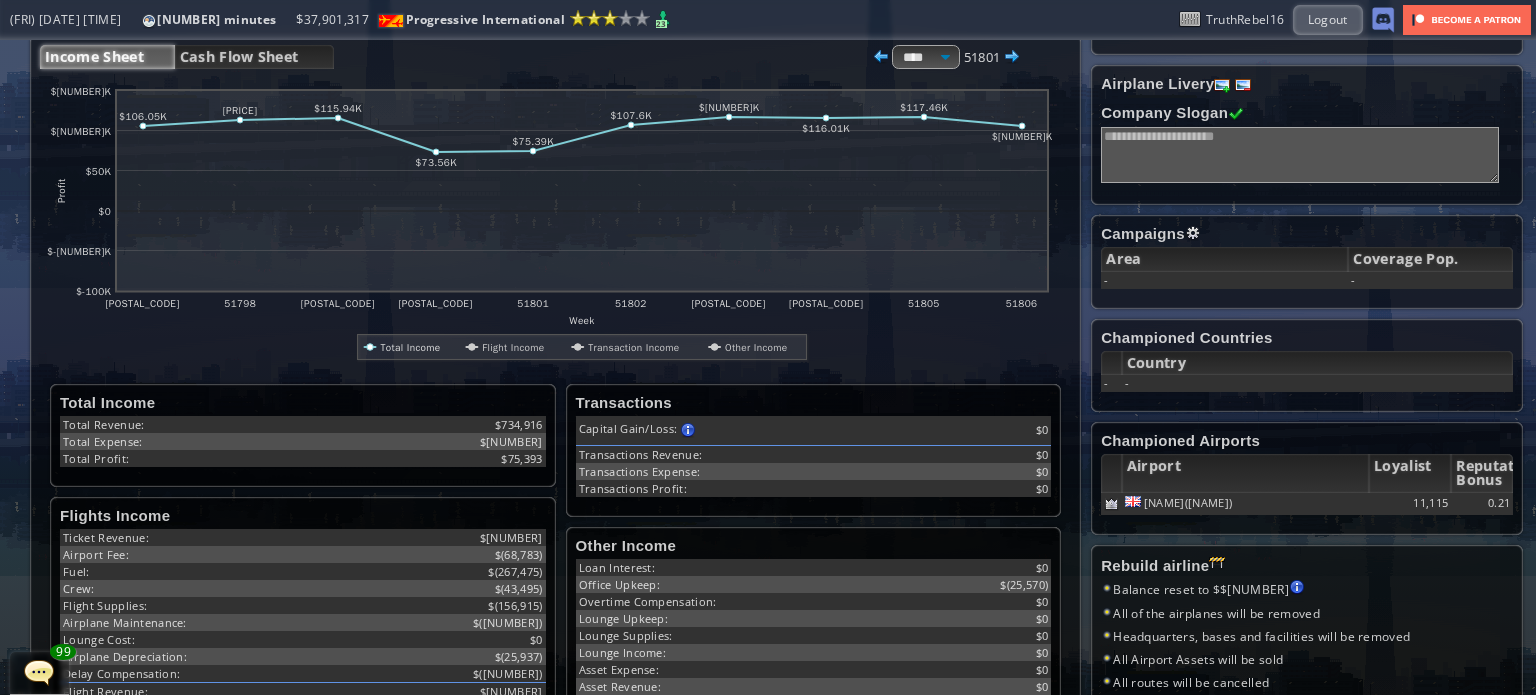 click at bounding box center [881, 57] 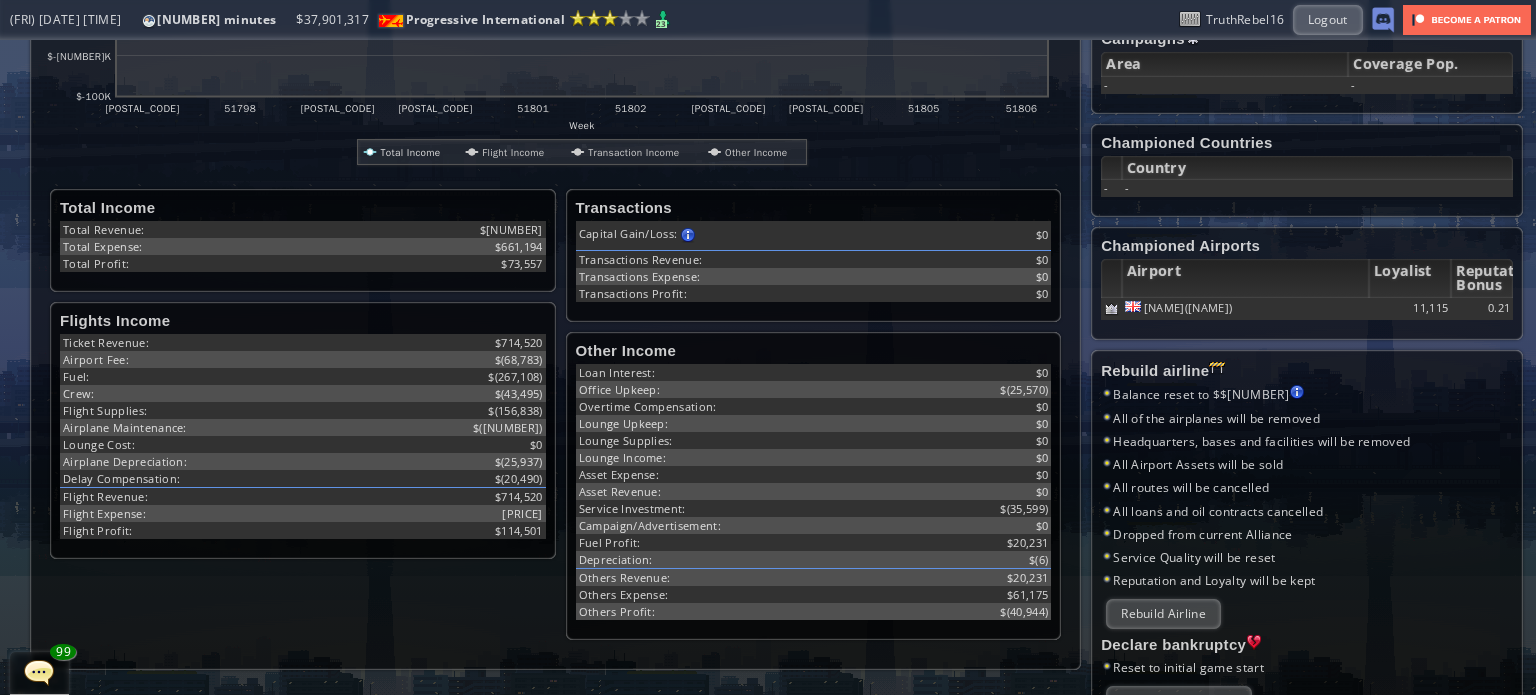 scroll, scrollTop: 500, scrollLeft: 0, axis: vertical 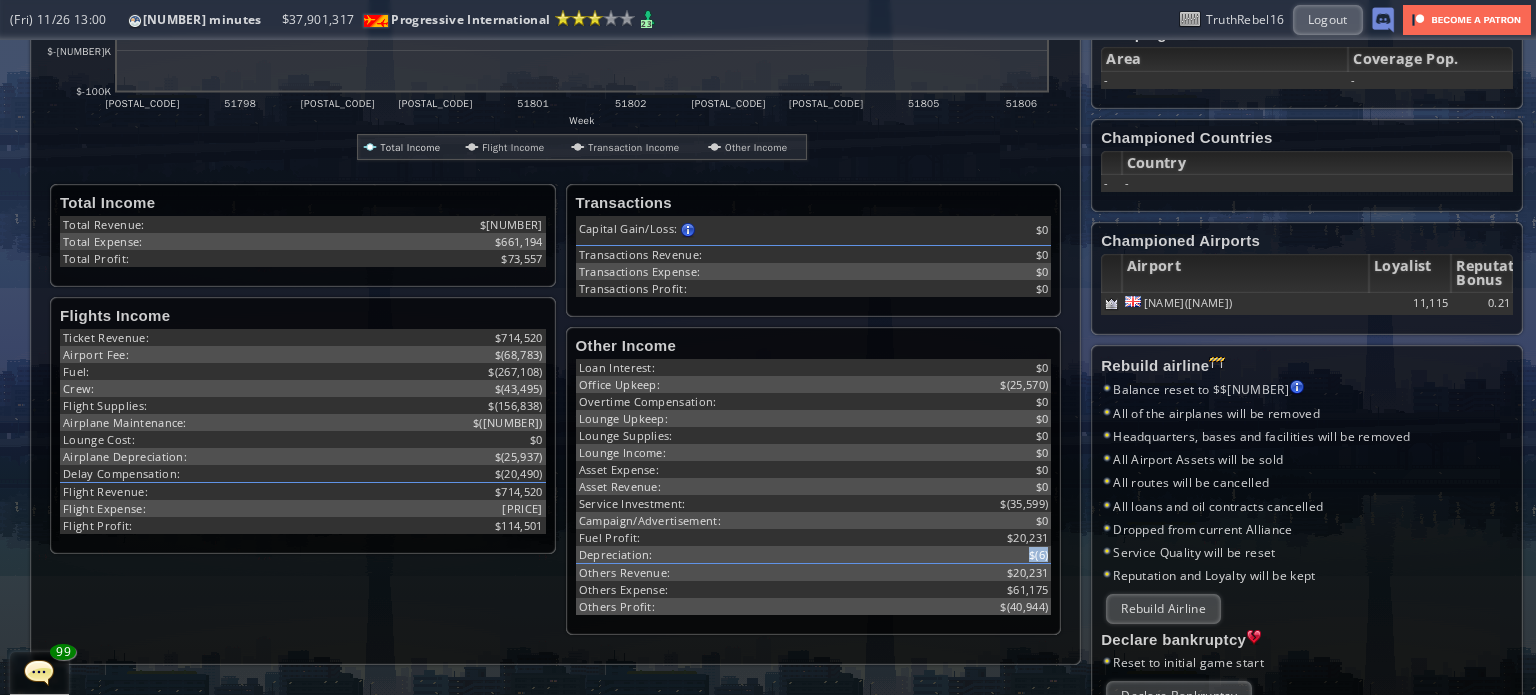 drag, startPoint x: 1005, startPoint y: 537, endPoint x: 1048, endPoint y: 539, distance: 43.046486 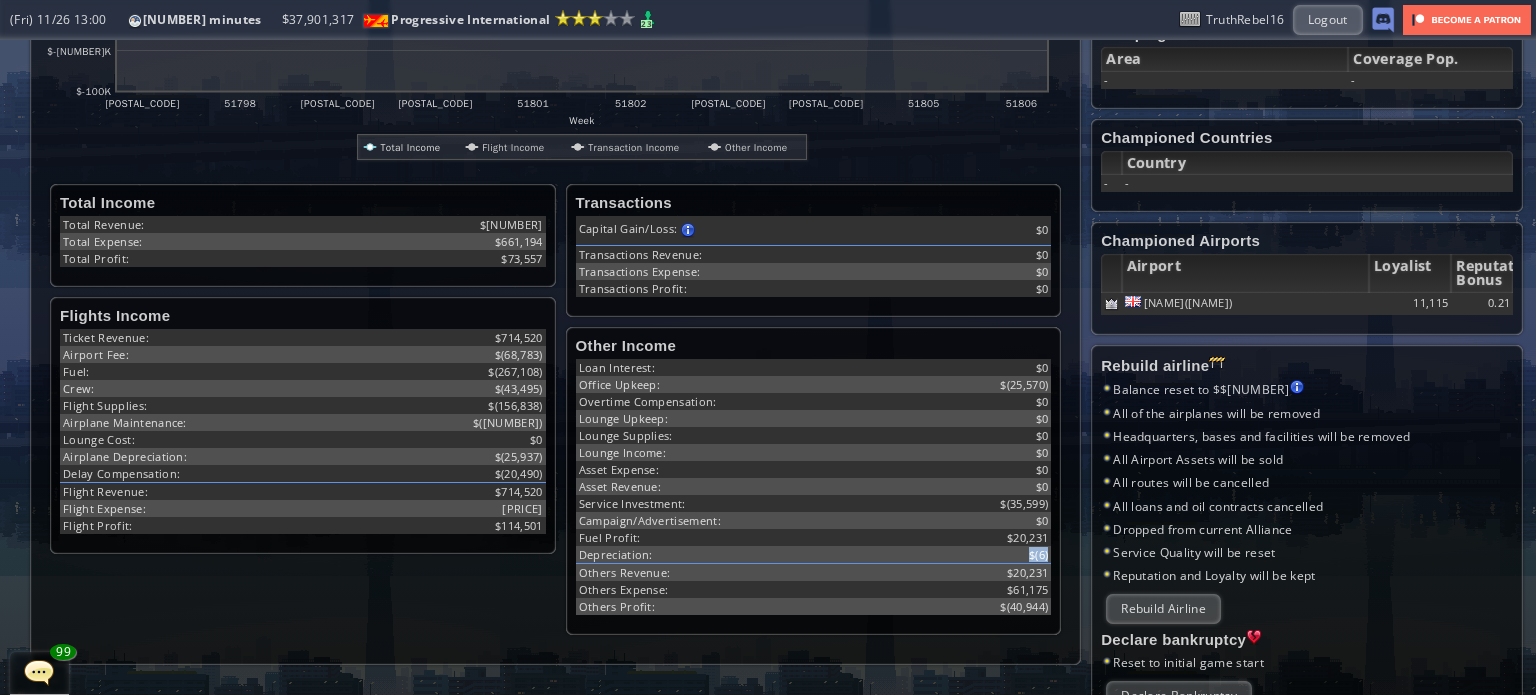 click on "Other Income
Loan Interest:
$[0]
Office Upkeep:
$([25,570])
Overtime Compensation:
$[0]
Lounge Upkeep:
$[0]
Lounge Supplies:
$[0]
Lounge Income:
$[0]
Asset Expense:
$[0]
Asset Revenue:
$[0]
Service Investment:
$([35,599])
Campaign/Advertisement:
$[0]
Fuel Profit:
$[20,231]
Depreciation:
$([6])
Others Revenue:
$[20,231]" at bounding box center [303, 425] 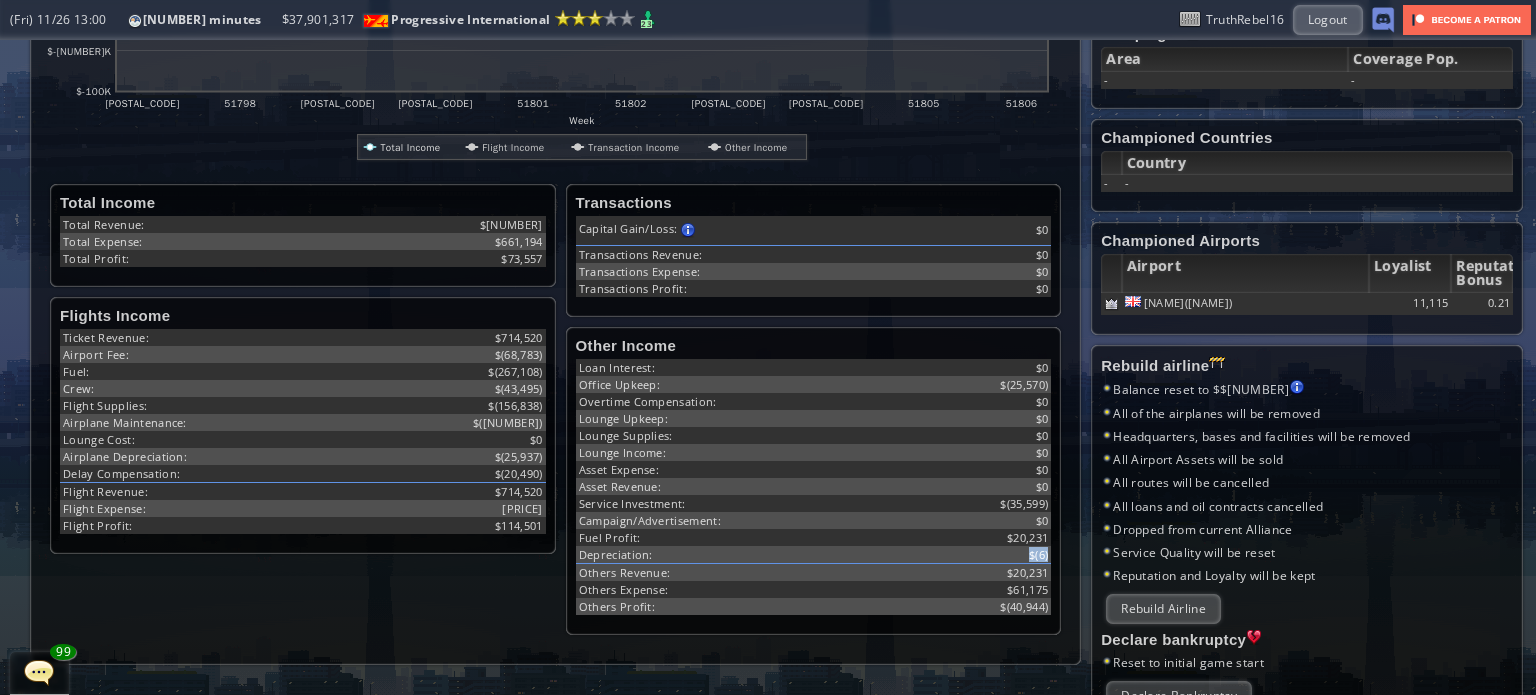 click on "Other Income
Loan Interest:
$[0]
Office Upkeep:
$([25,570])
Overtime Compensation:
$[0]
Lounge Upkeep:
$[0]
Lounge Supplies:
$[0]
Lounge Income:
$[0]
Asset Expense:
$[0]
Asset Revenue:
$[0]
Service Investment:
$([35,599])
Campaign/Advertisement:
$[0]
Fuel Profit:
$[20,231]
Depreciation:
$([6])
Others Revenue:
$[20,231]" at bounding box center [303, 425] 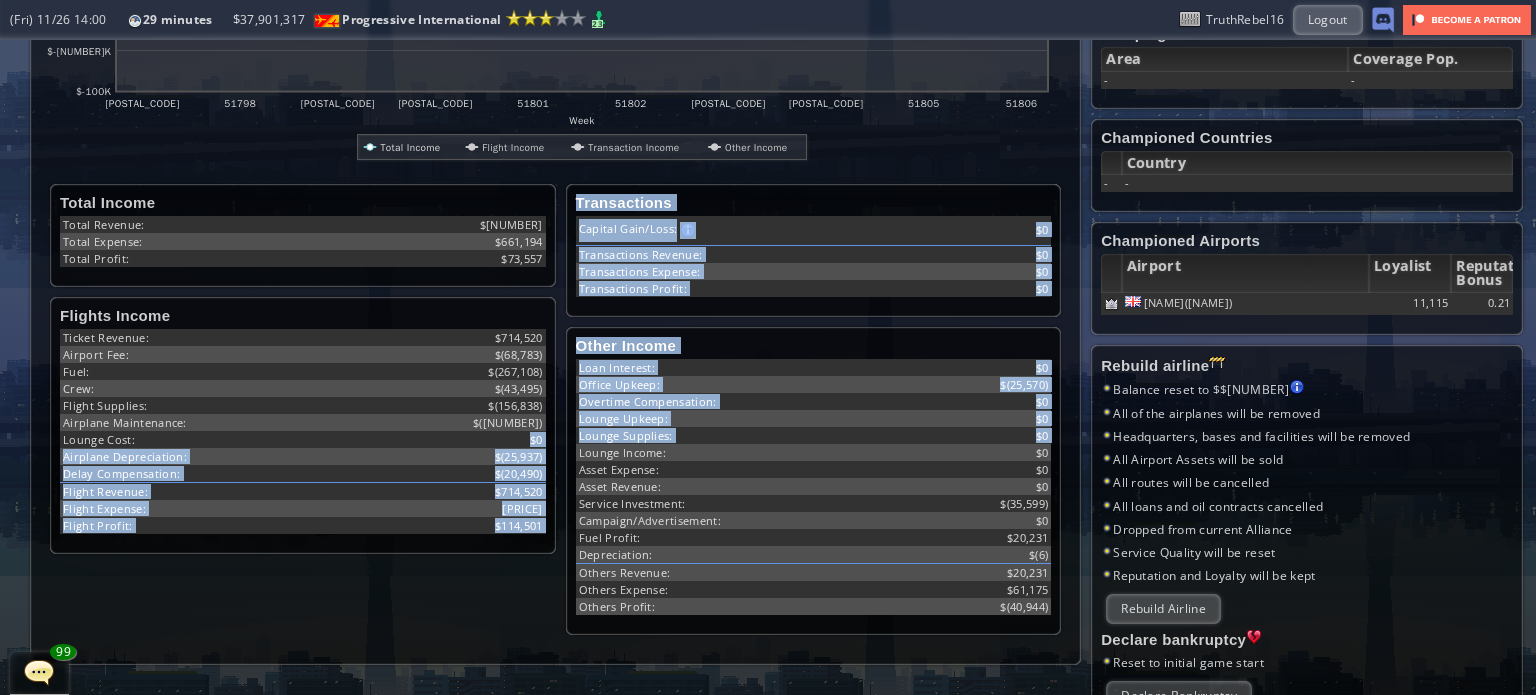 drag, startPoint x: 471, startPoint y: 427, endPoint x: 568, endPoint y: 435, distance: 97.32934 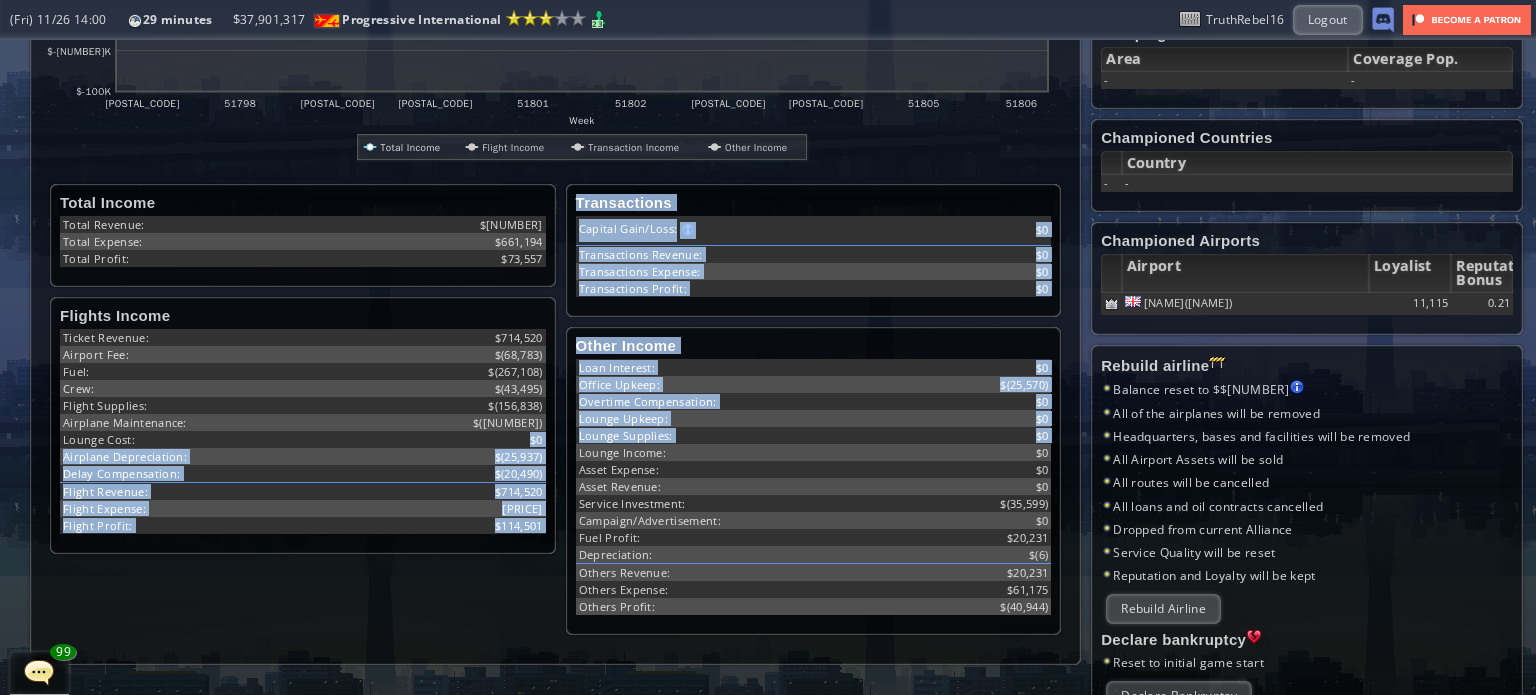 click on "abcdefhiklmnopqrstuvwxyz Loading chart. Please wait. abcdefhiklmnopqrstuvwxyz Week Profit $-100K $-50K $0 $50K $100K $150K 51797 51798 51799 51800 51801 51802 51803 51804 51805 51806 $106.05K $113.57K $115.94K $73.56K $75.39K $107.6K $117.36K $116.01K $117.46K $106.62K Total Income Flight Income Transaction Income Other Income
Total Income
Total Revenue:
$[734,751]
Total Expense:
$[661,194]
Total Profit:
$[73,557]
Flights Income
Ticket Revenue:
$[714,520]
Airport Fee:
$([68,783])
Fuel:
$([267,108])
Crew:
$([43,495])
Flight Supplies:
$([156,838])
$[0]" at bounding box center (555, 259) 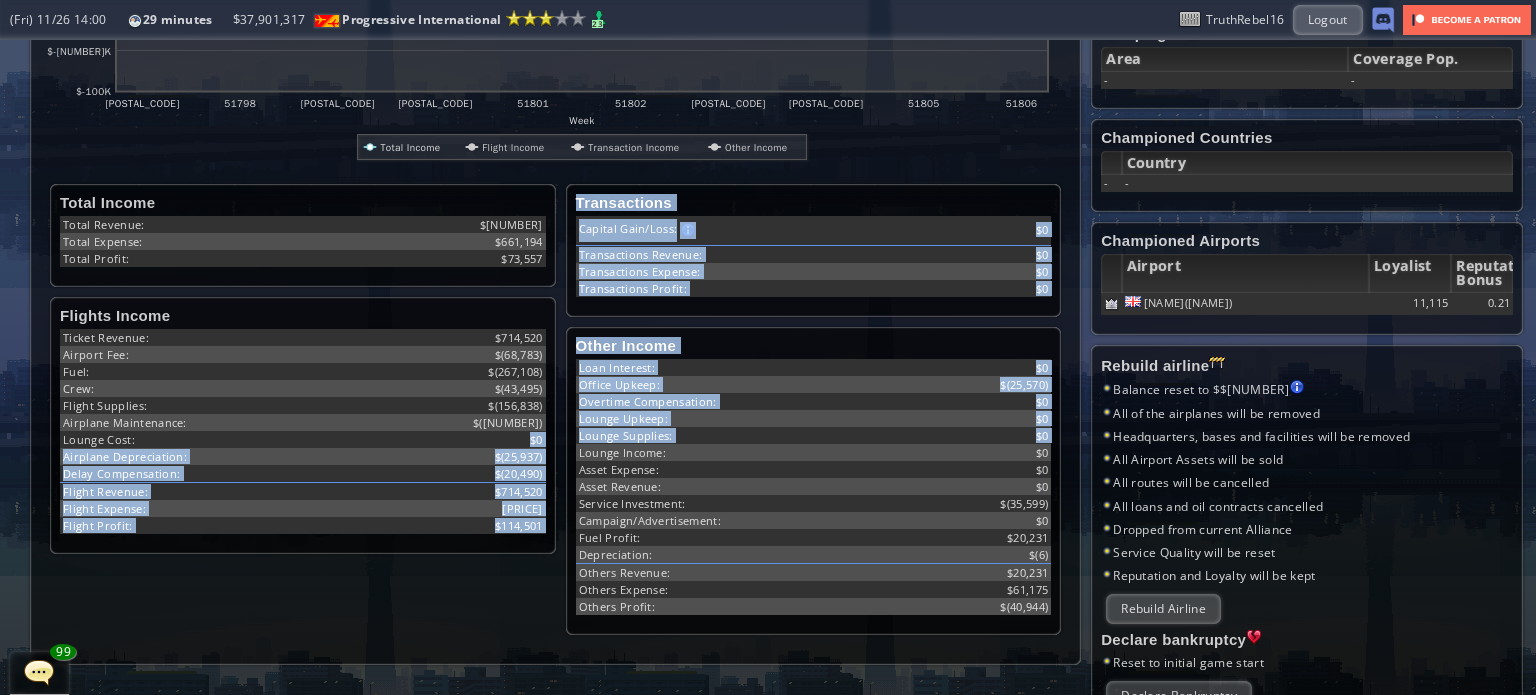 click on "Flights Income
Ticket Revenue:
$[AMOUNT]
Airport Fee:
$([AMOUNT])
Fuel:
$([AMOUNT])
Crew:
$([AMOUNT])
Flight Supplies:
$([AMOUNT])
Airplane Maintenance:
$([AMOUNT])
Lounge Cost:
$0
Airplane Depreciation:
$([AMOUNT])
Delay Compensation:
$([AMOUNT])
Flight Revenue:
$[AMOUNT]
Flight Expense:
$([AMOUNT])
Flight Profit:
$[AMOUNT]" at bounding box center [303, 425] 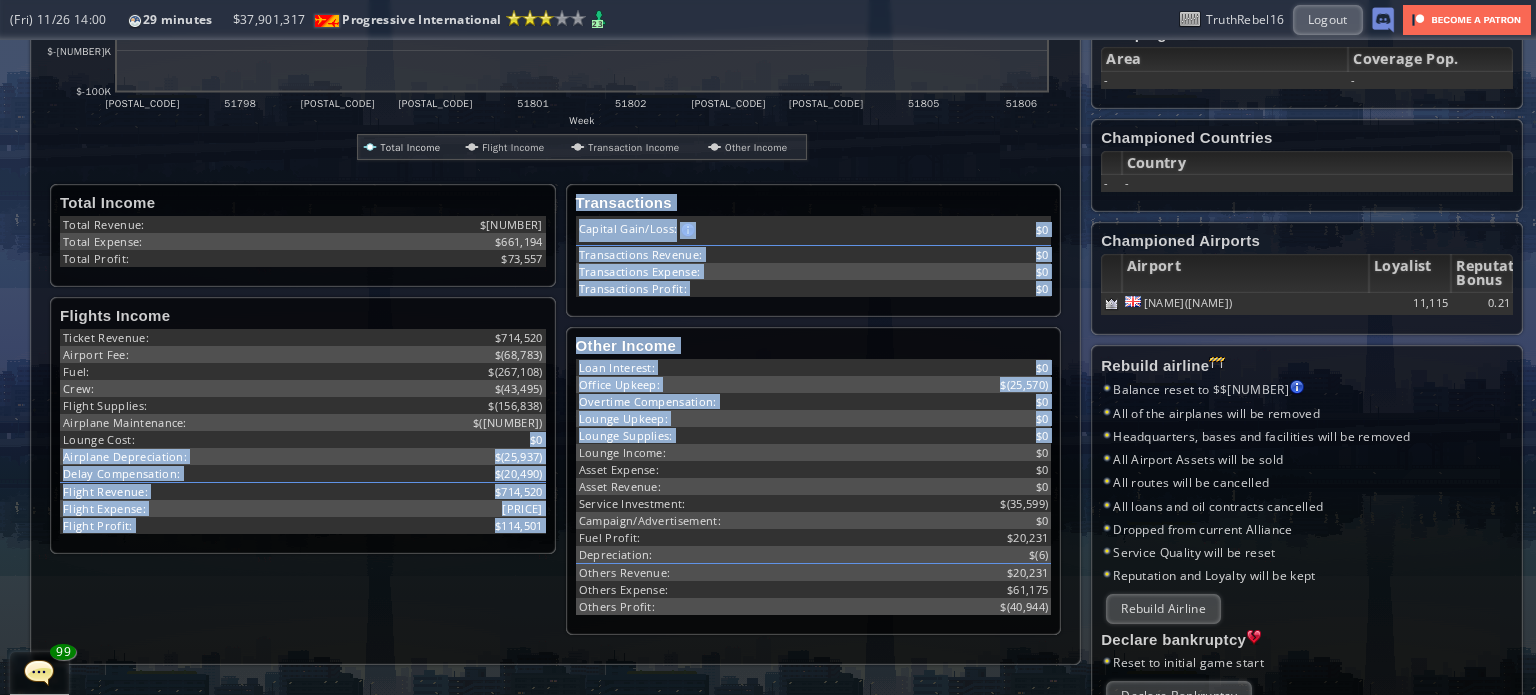 click on "$(25,937)" at bounding box center (424, 456) 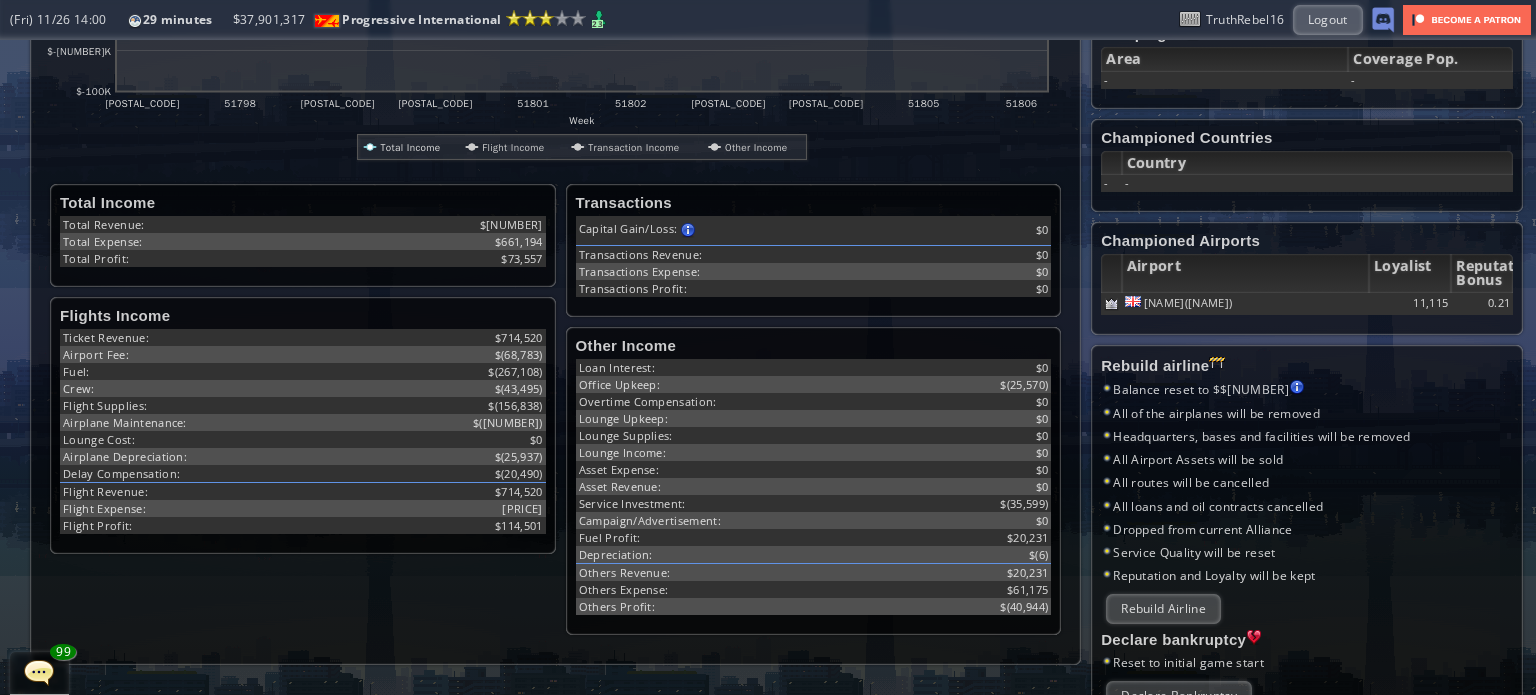 click on "$(25,937)" at bounding box center [424, 456] 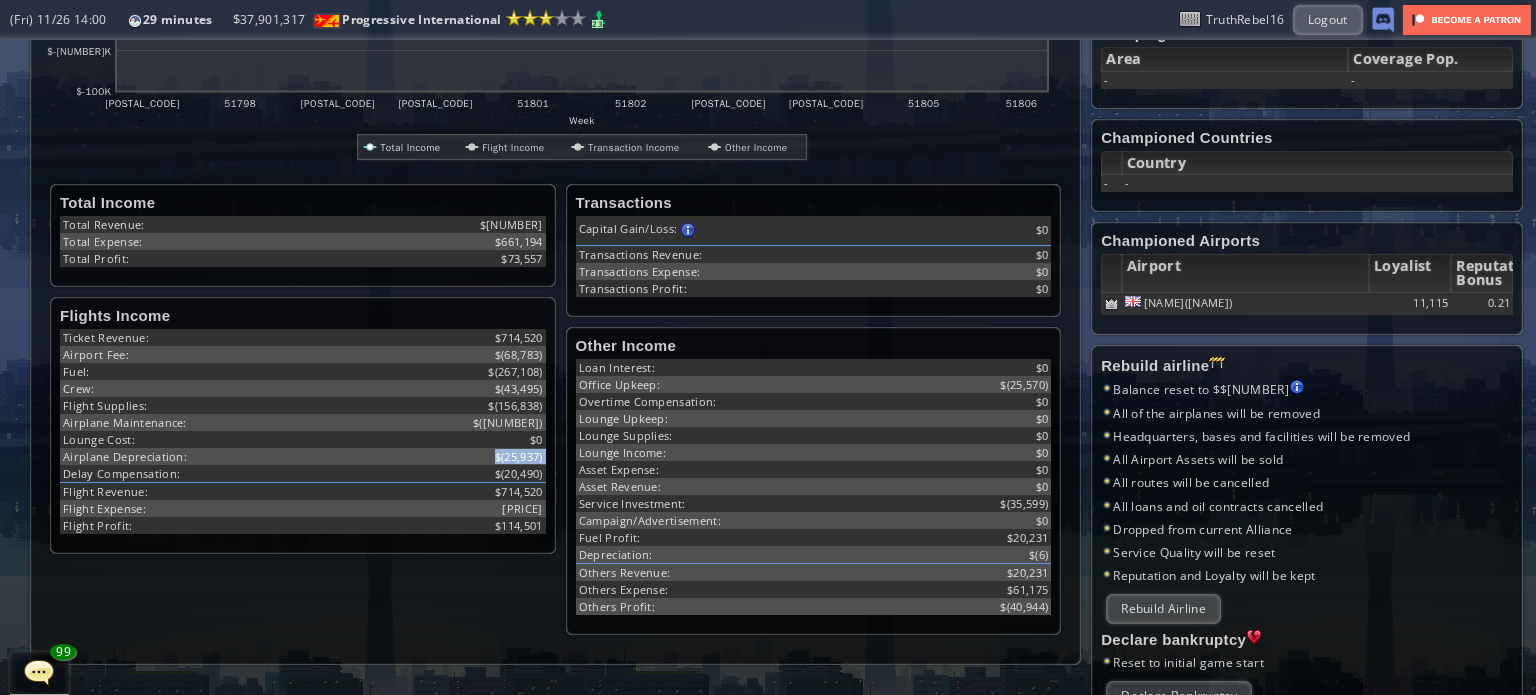 click on "$(25,937)" at bounding box center (424, 456) 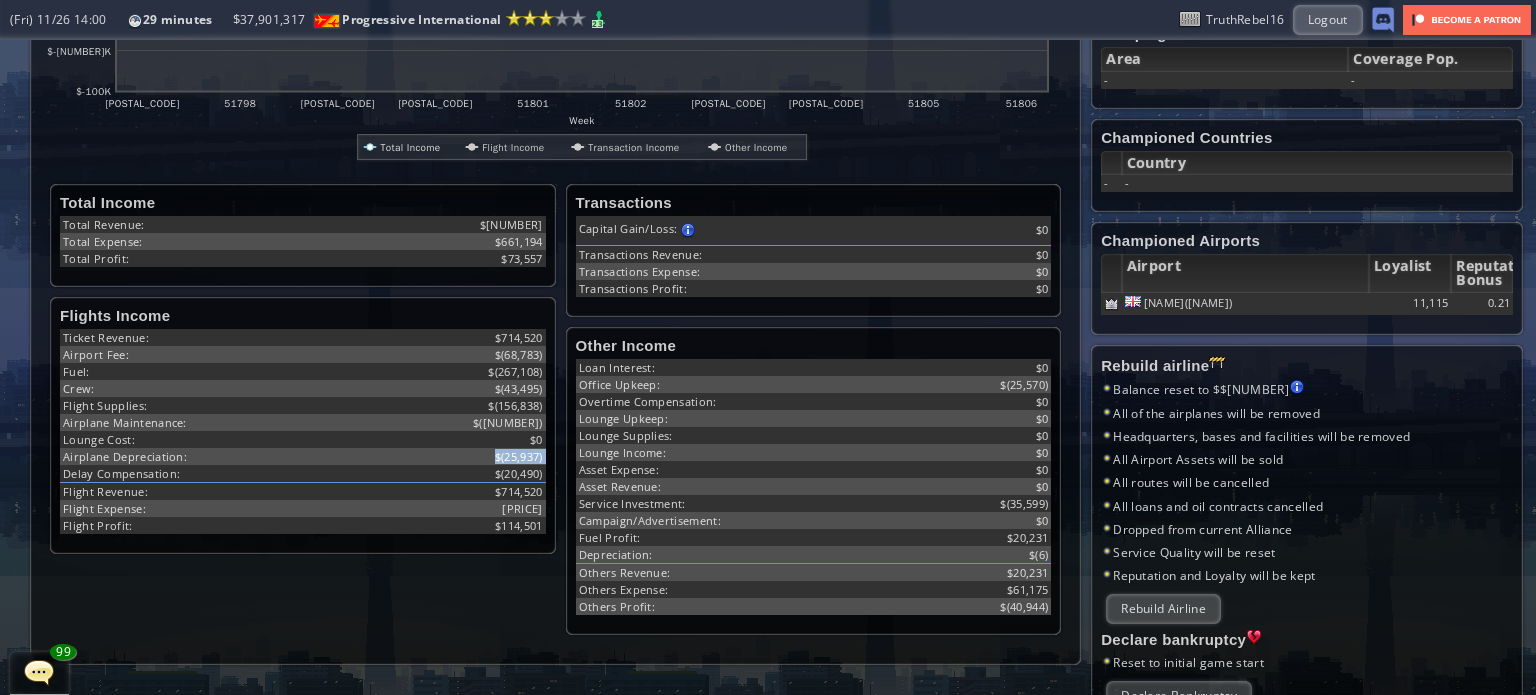 click on "Flights Income
Ticket Revenue:
$[AMOUNT]
Airport Fee:
$([AMOUNT])
Fuel:
$([AMOUNT])
Crew:
$([AMOUNT])
Flight Supplies:
$([AMOUNT])
Airplane Maintenance:
$([AMOUNT])
Lounge Cost:
$0
Airplane Depreciation:
$([AMOUNT])
Delay Compensation:
$([AMOUNT])
Flight Revenue:
$[AMOUNT]
Flight Expense:
$([AMOUNT])
Flight Profit:
$[AMOUNT]" at bounding box center [303, 425] 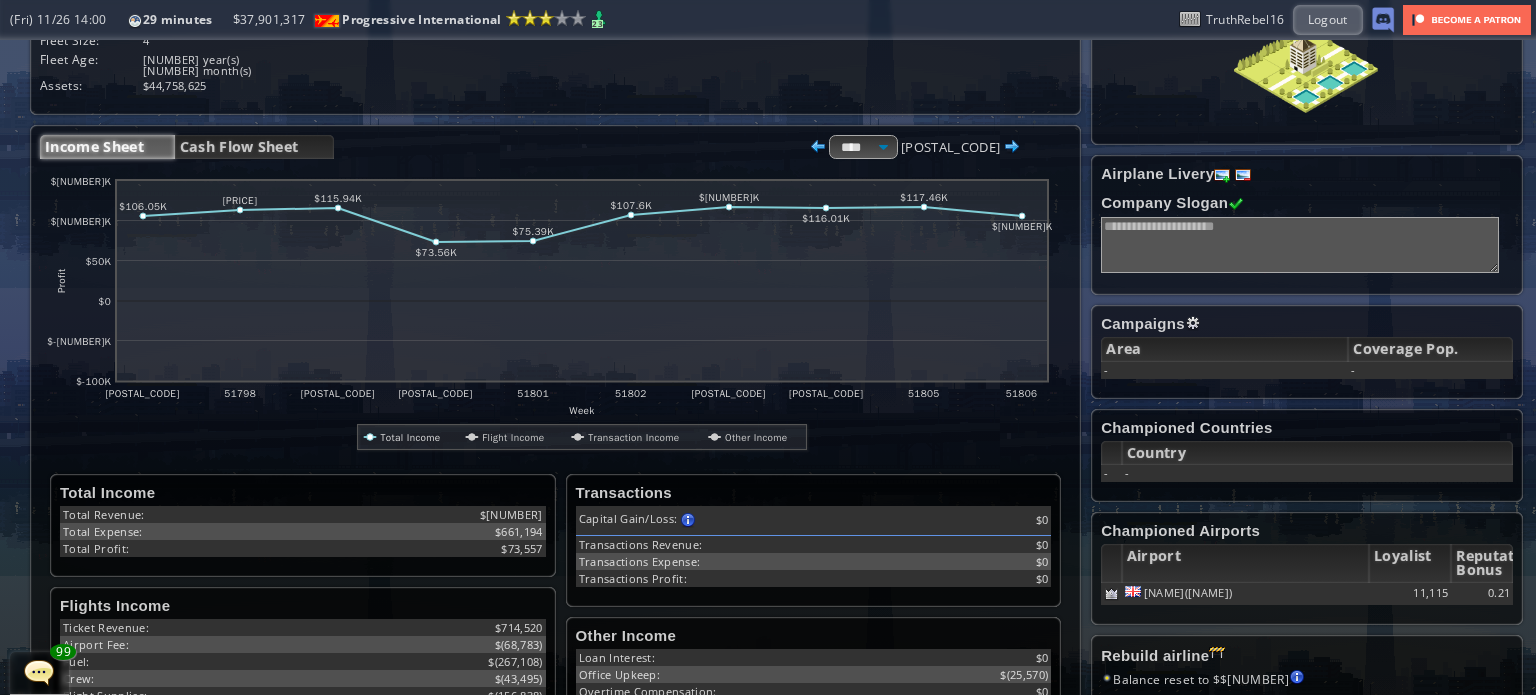 scroll, scrollTop: 200, scrollLeft: 0, axis: vertical 